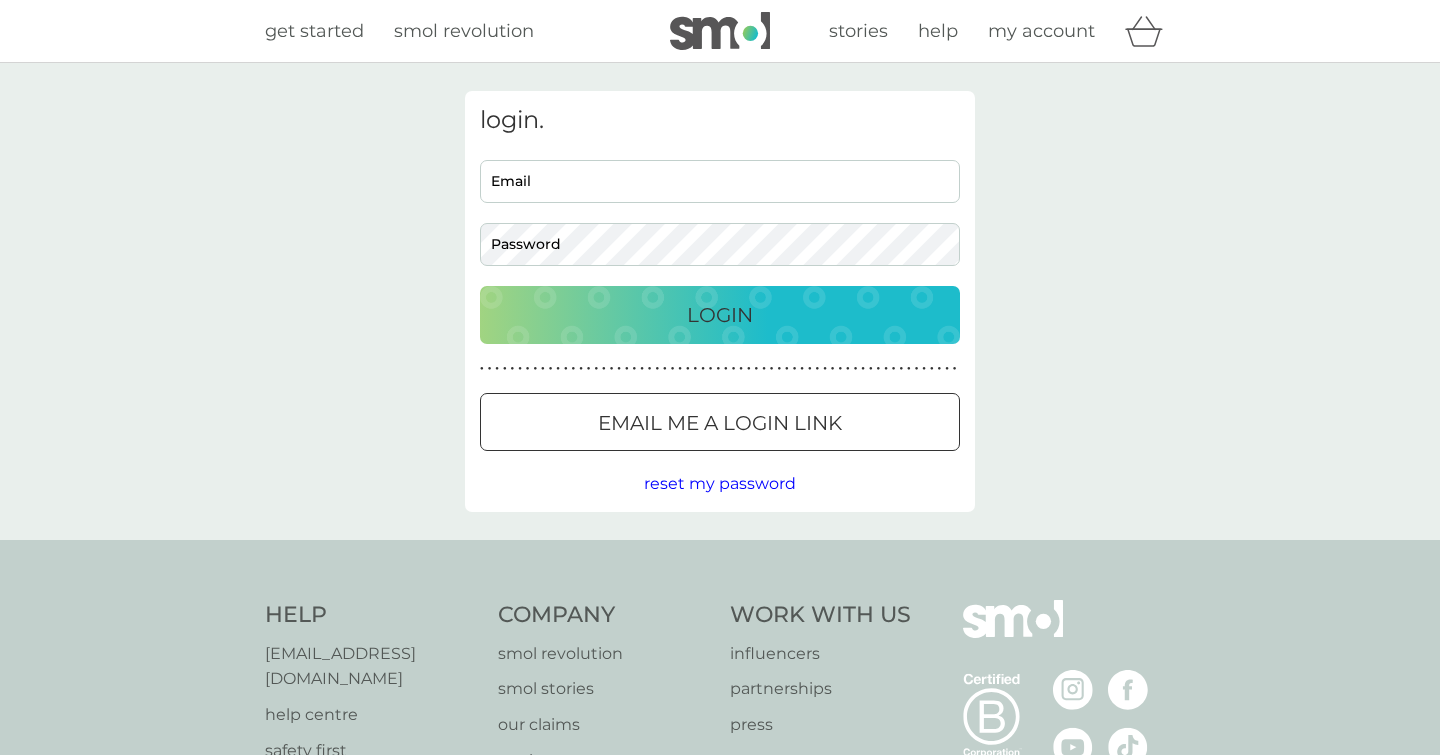 scroll, scrollTop: 0, scrollLeft: 0, axis: both 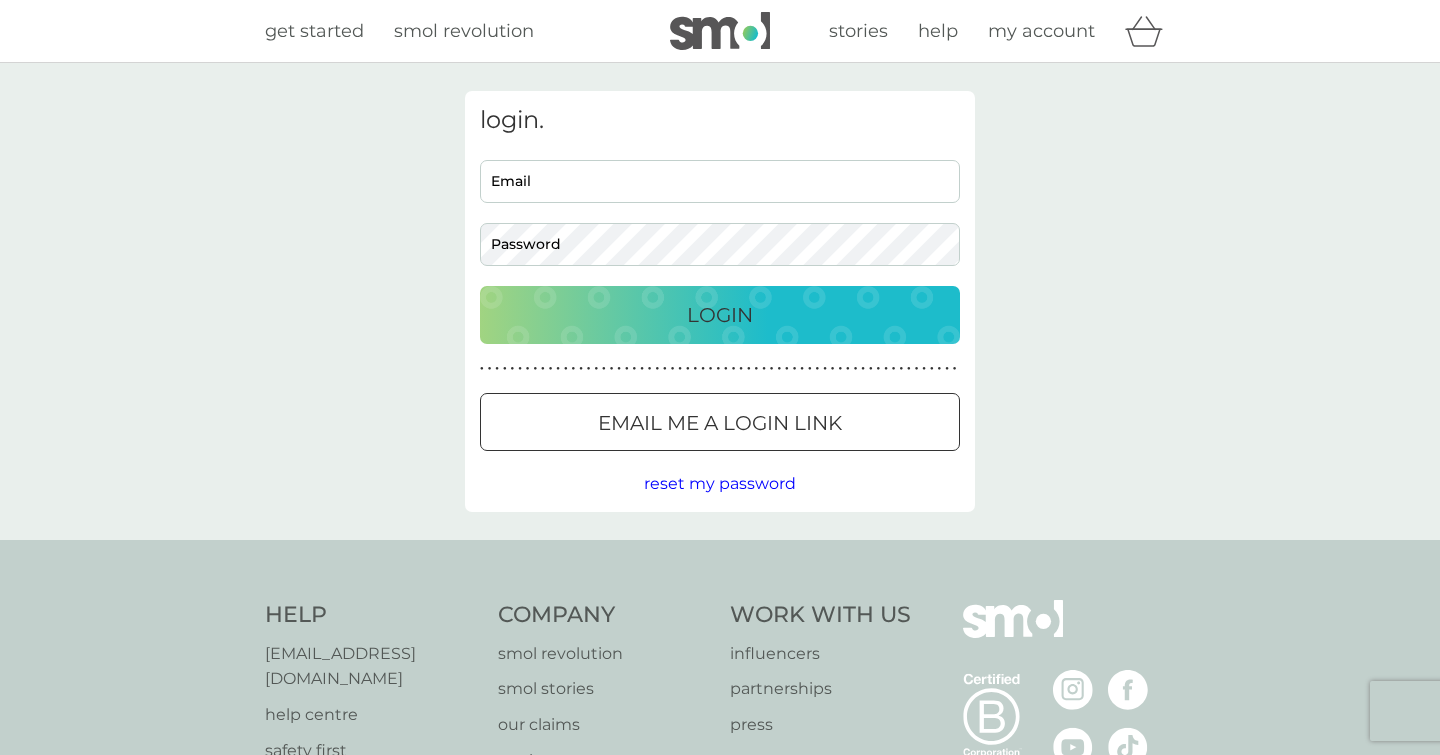 click on "Email me a login link" at bounding box center (720, 423) 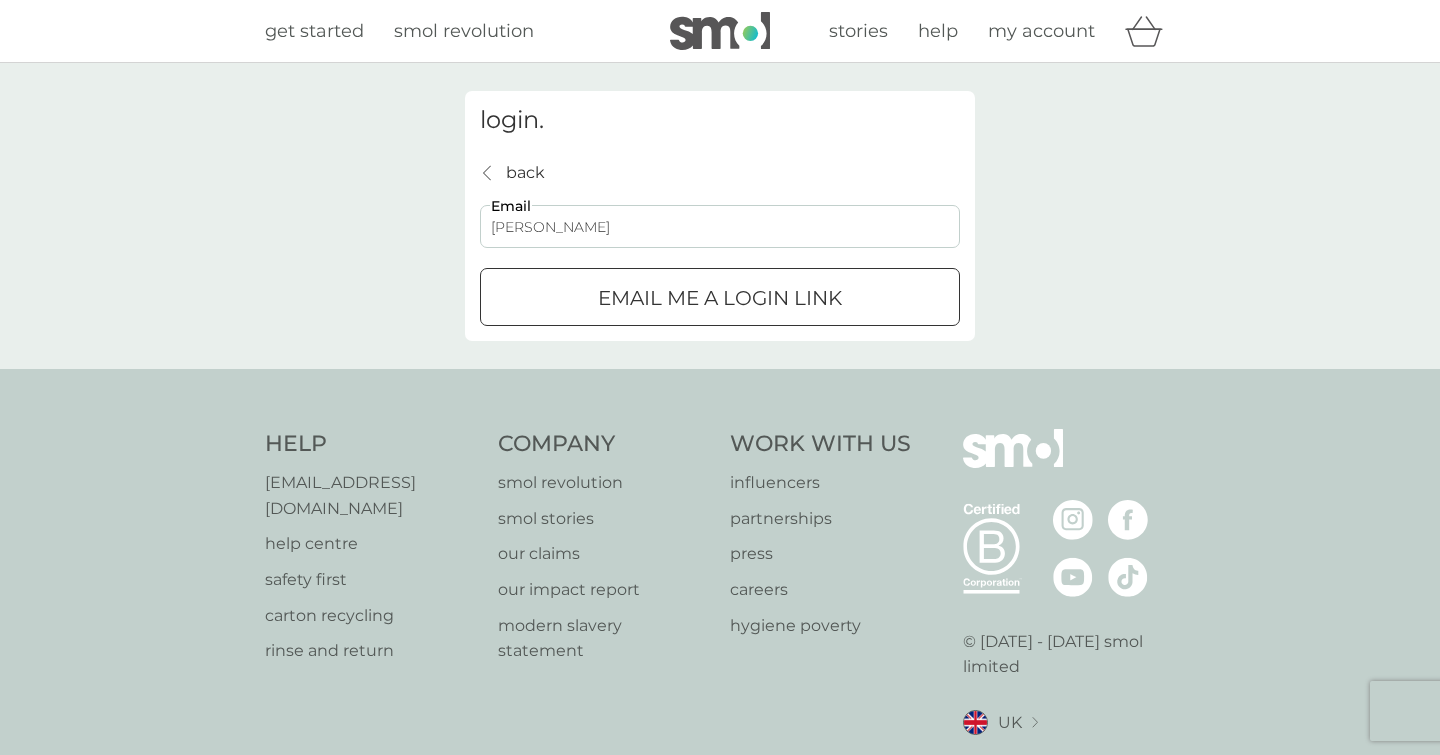 click on "[PERSON_NAME]" at bounding box center [720, 226] 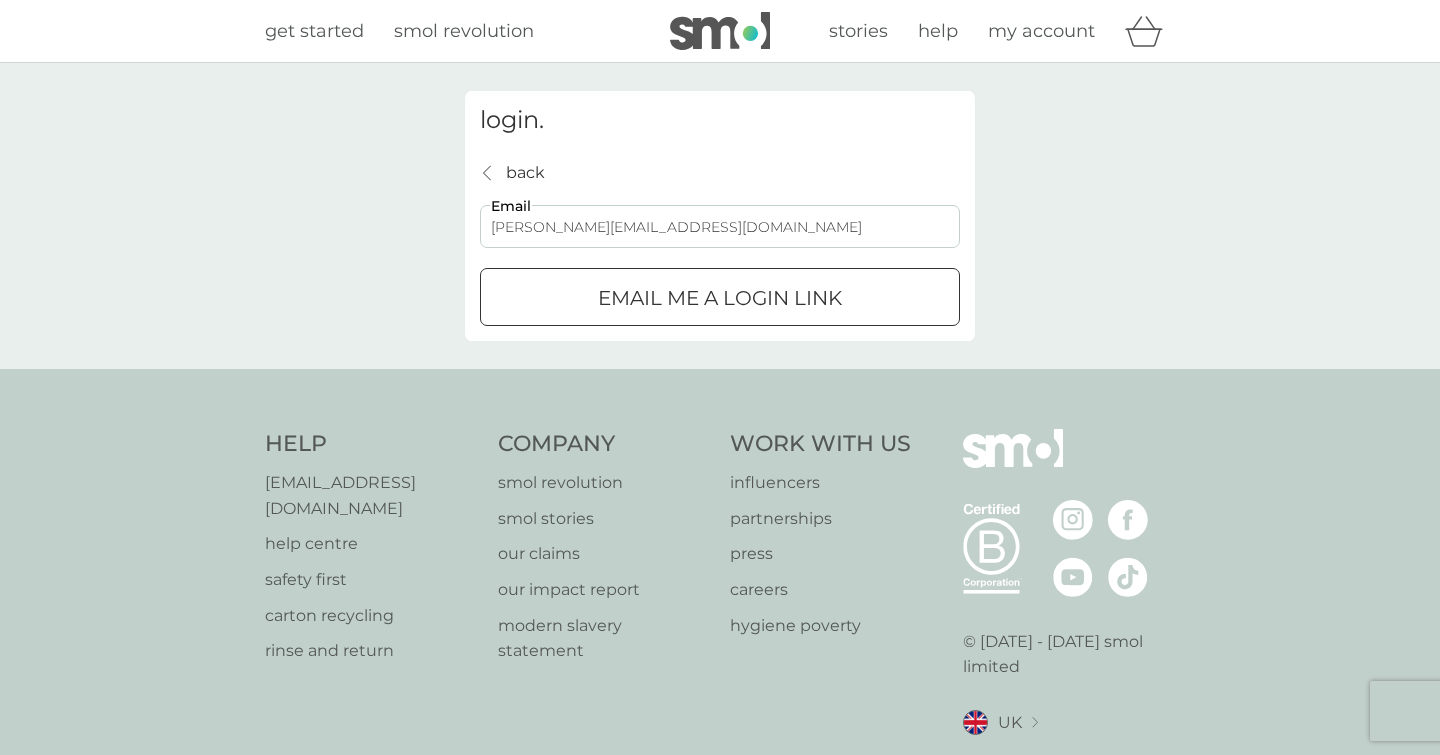 type on "[PERSON_NAME][EMAIL_ADDRESS][DOMAIN_NAME]" 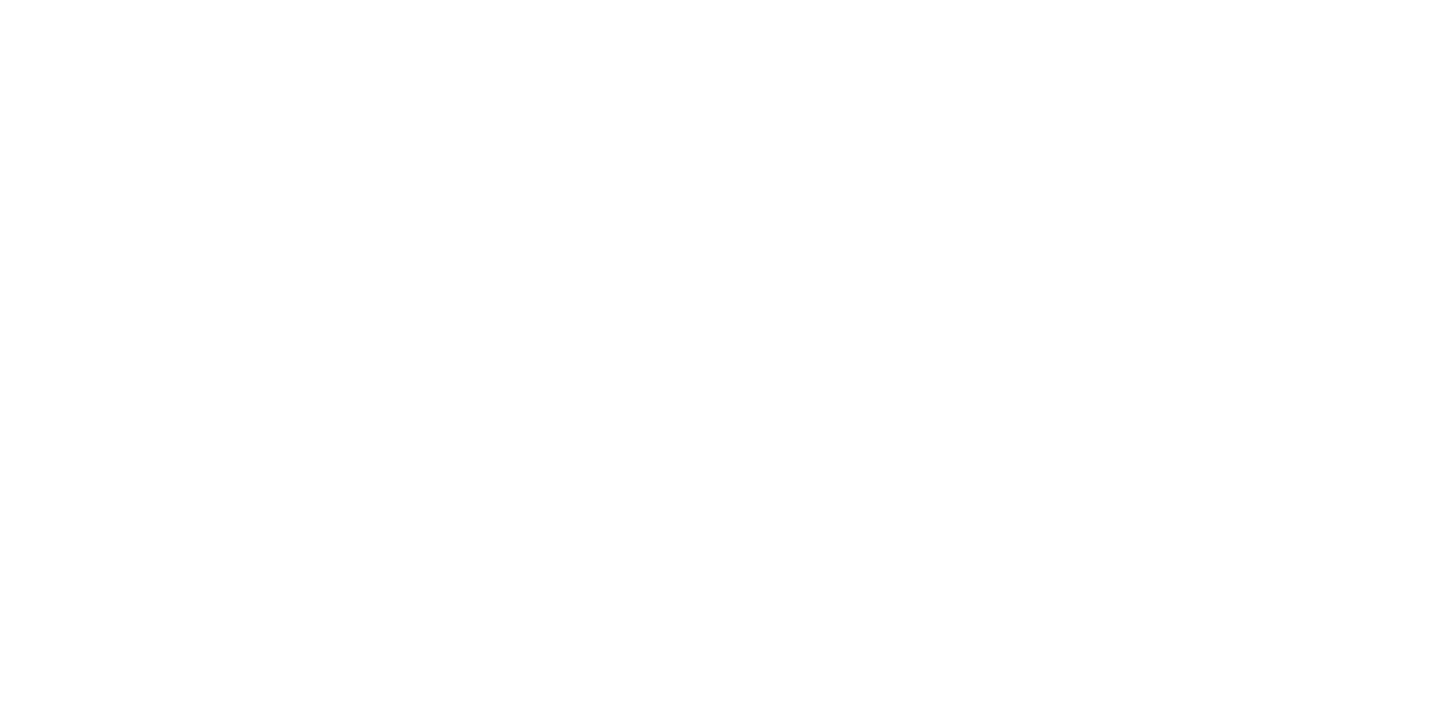 scroll, scrollTop: 0, scrollLeft: 0, axis: both 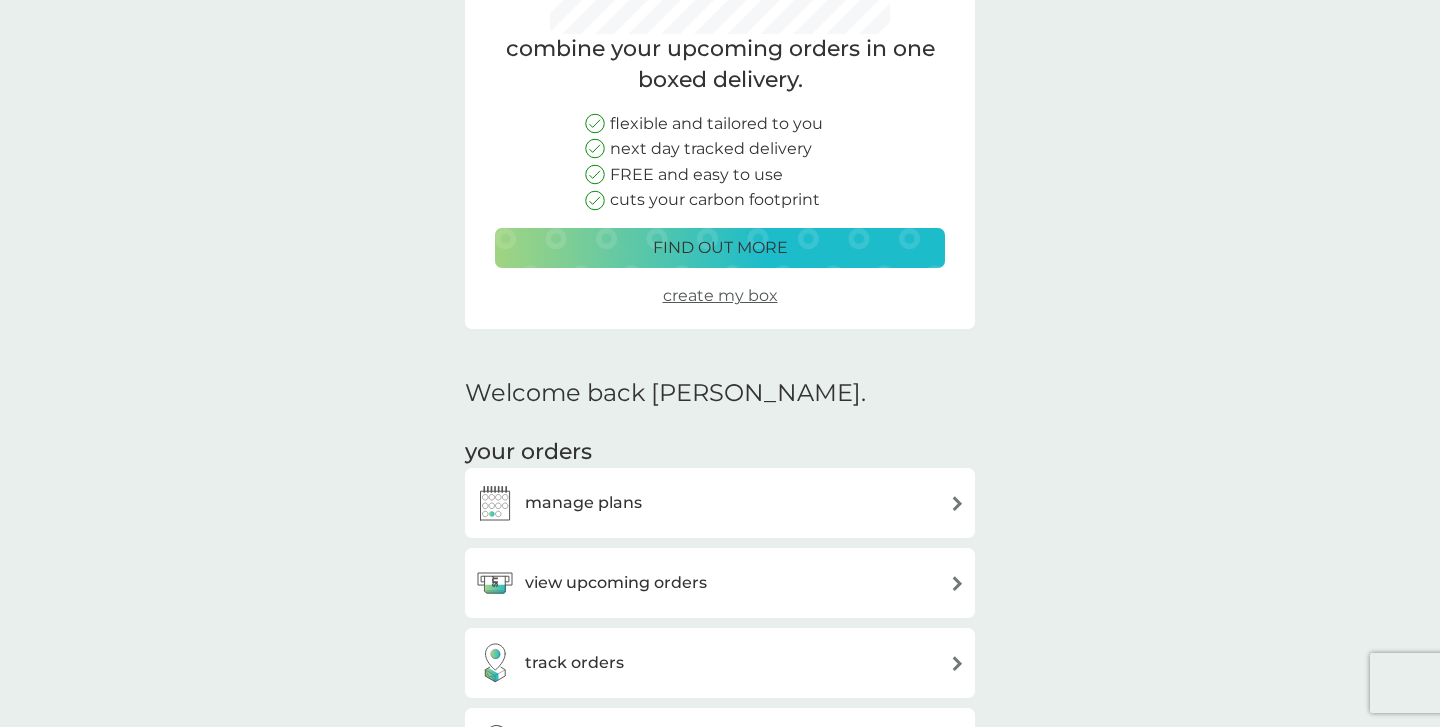 click at bounding box center [957, 503] 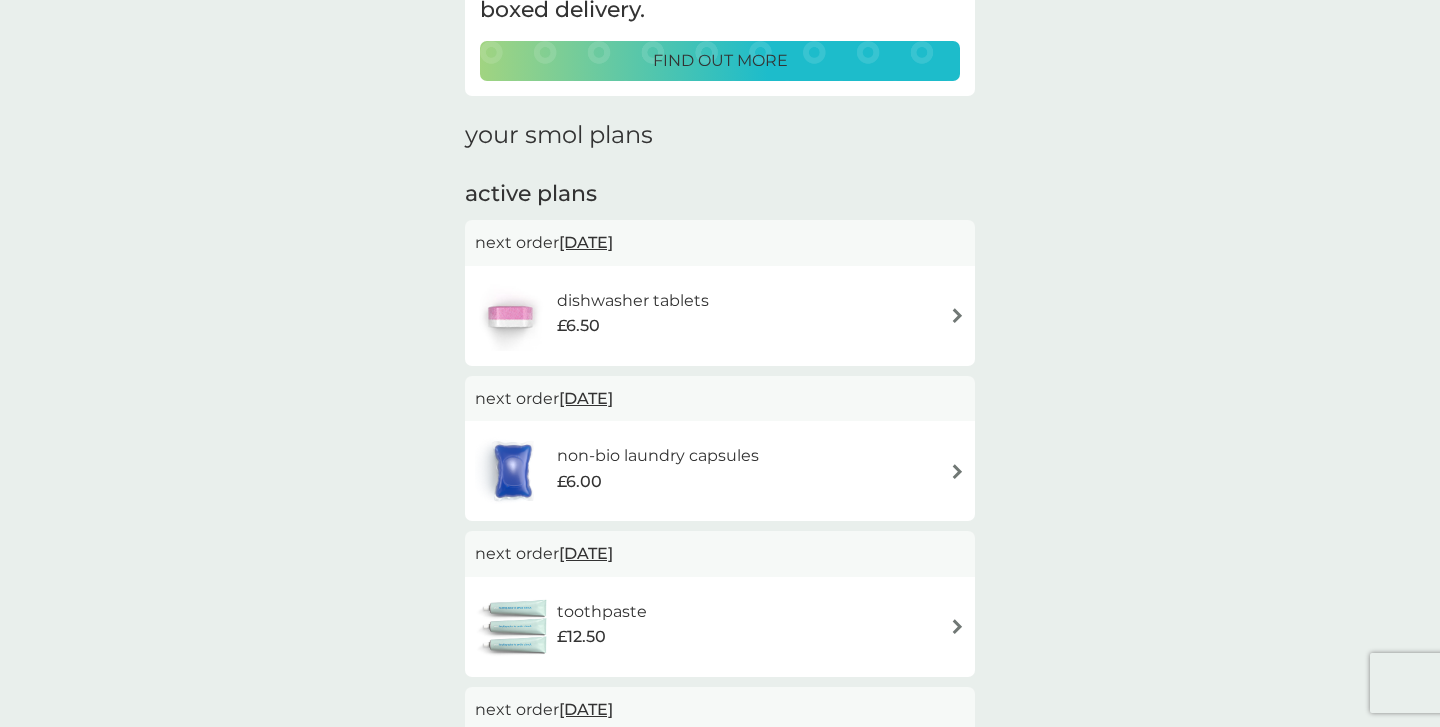 scroll, scrollTop: 0, scrollLeft: 0, axis: both 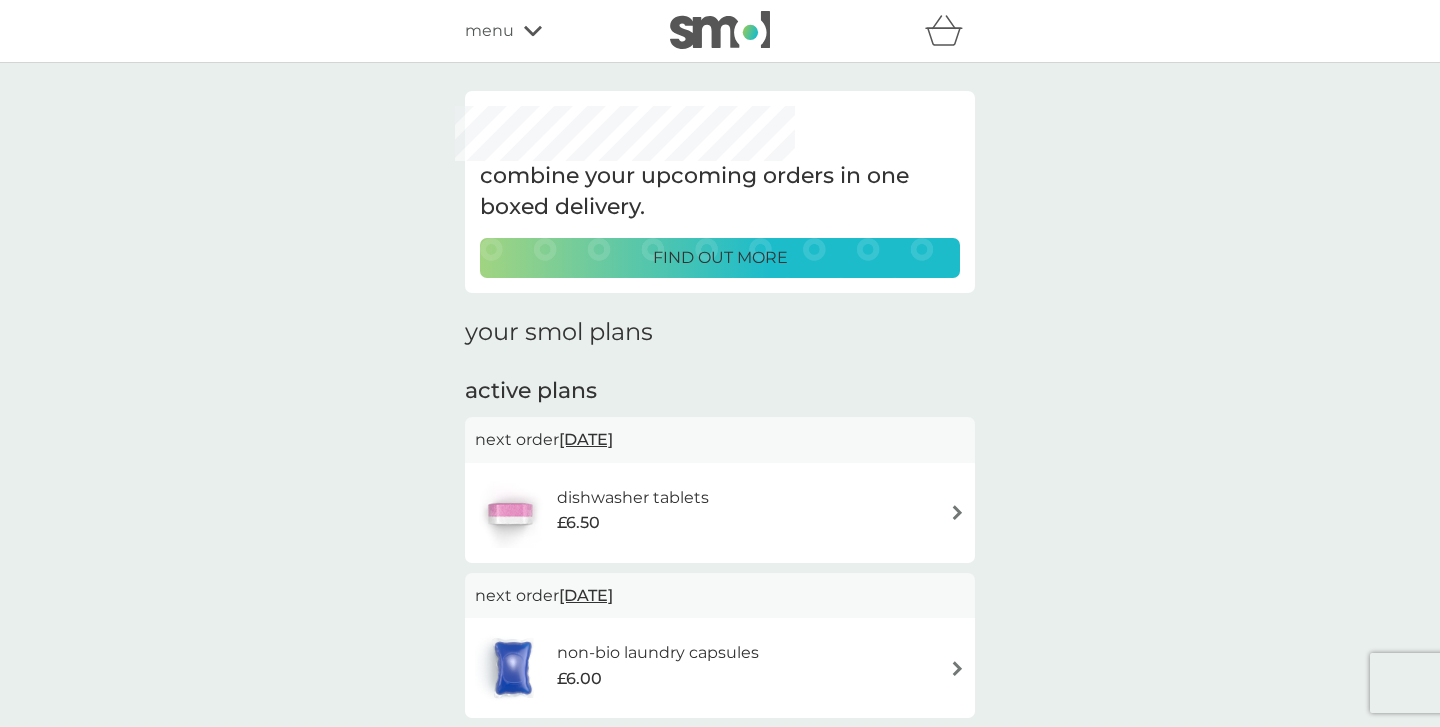 click on "combine your upcoming orders in one boxed delivery. find out more your smol plans active plans next order  19 Jul 2025 dishwasher tablets £6.50 next order  31 Jul 2025 non-bio laundry capsules £6.00 next order  19 Sep 2025 toothpaste £12.50 next order  3 Jan 2026 washing up liquid £8.50 next order  23 Feb 2026 non-bio laundry liquid £12.50 cancelled plans fabric conditioner £11.50 you've cancelled this plan Re-activate Plan multi purpose spray £7.00 you've cancelled this plan Re-activate Plan foaming bathroom spray £7.00 you've cancelled this plan Re-activate Plan" at bounding box center (720, 906) 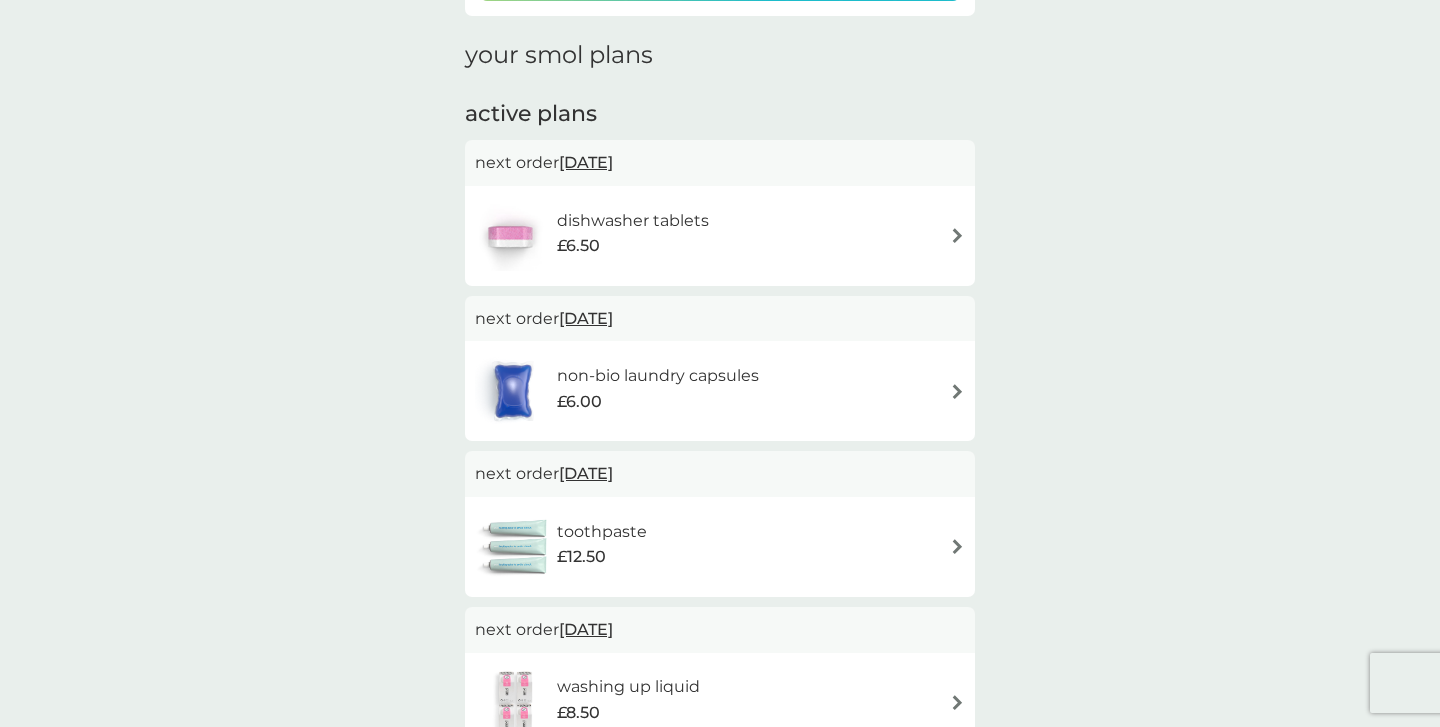 scroll, scrollTop: 296, scrollLeft: 0, axis: vertical 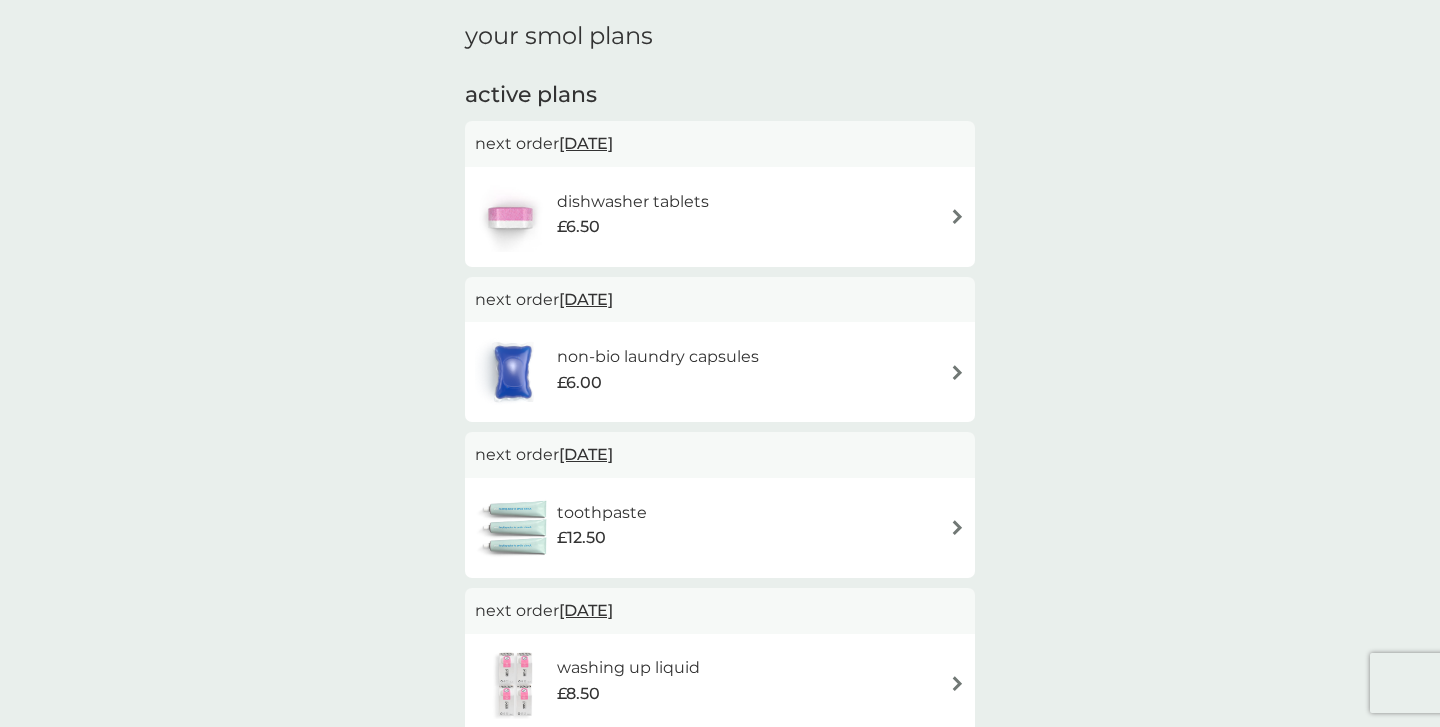 click at bounding box center [957, 527] 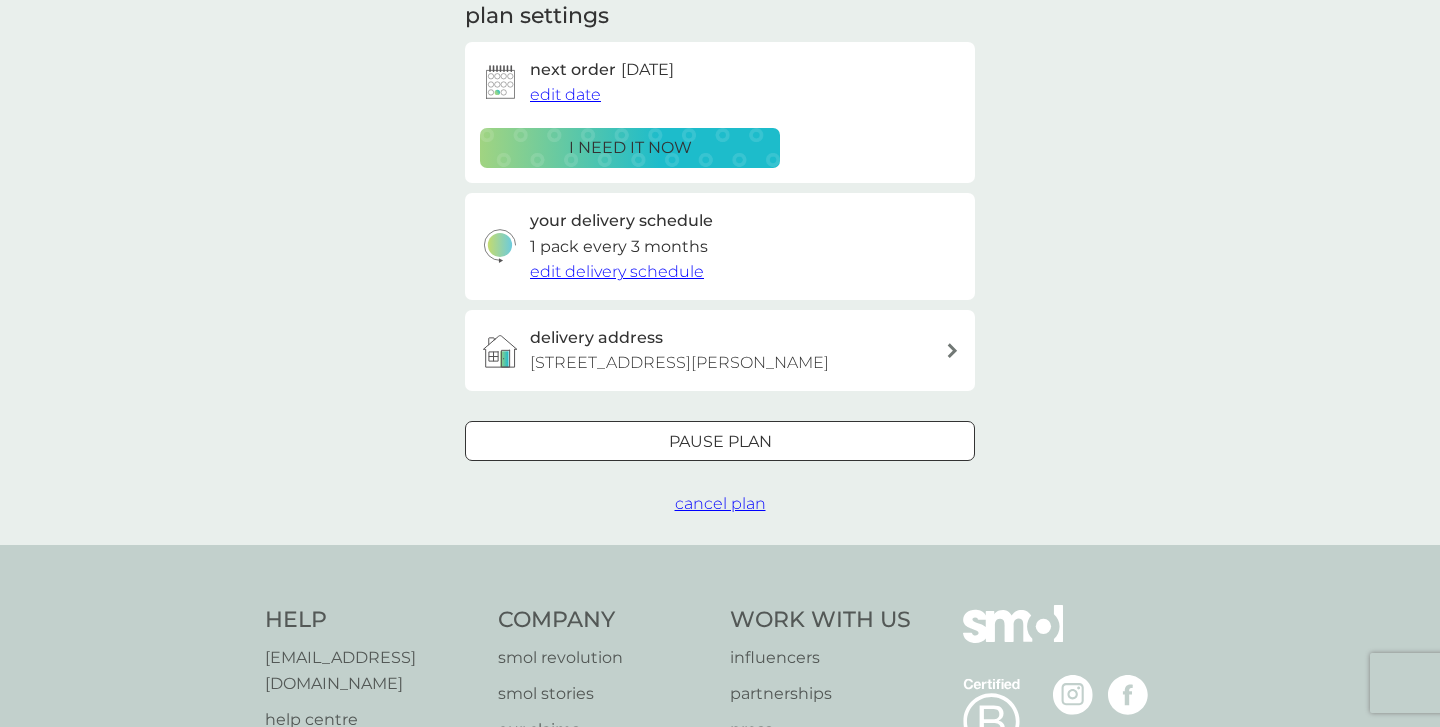 scroll, scrollTop: 0, scrollLeft: 0, axis: both 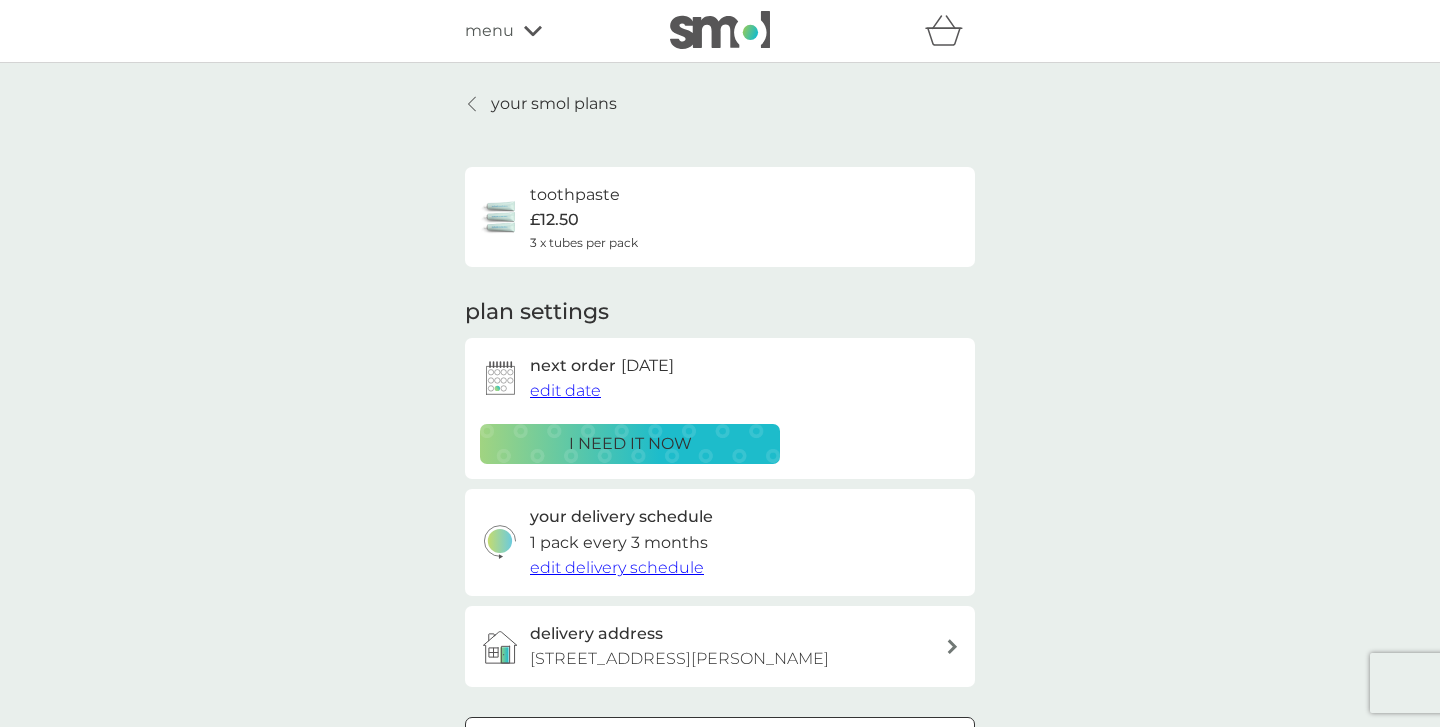 click on "your smol plans toothpaste £12.50 3 x tubes per pack plan settings next order 19 Sep 2025 edit date i need it now your delivery schedule 1 pack every 3 months edit delivery schedule delivery address 22 Mote Hill,  Hamilton, ML3 6EF Pause plan cancel plan" at bounding box center (720, 452) 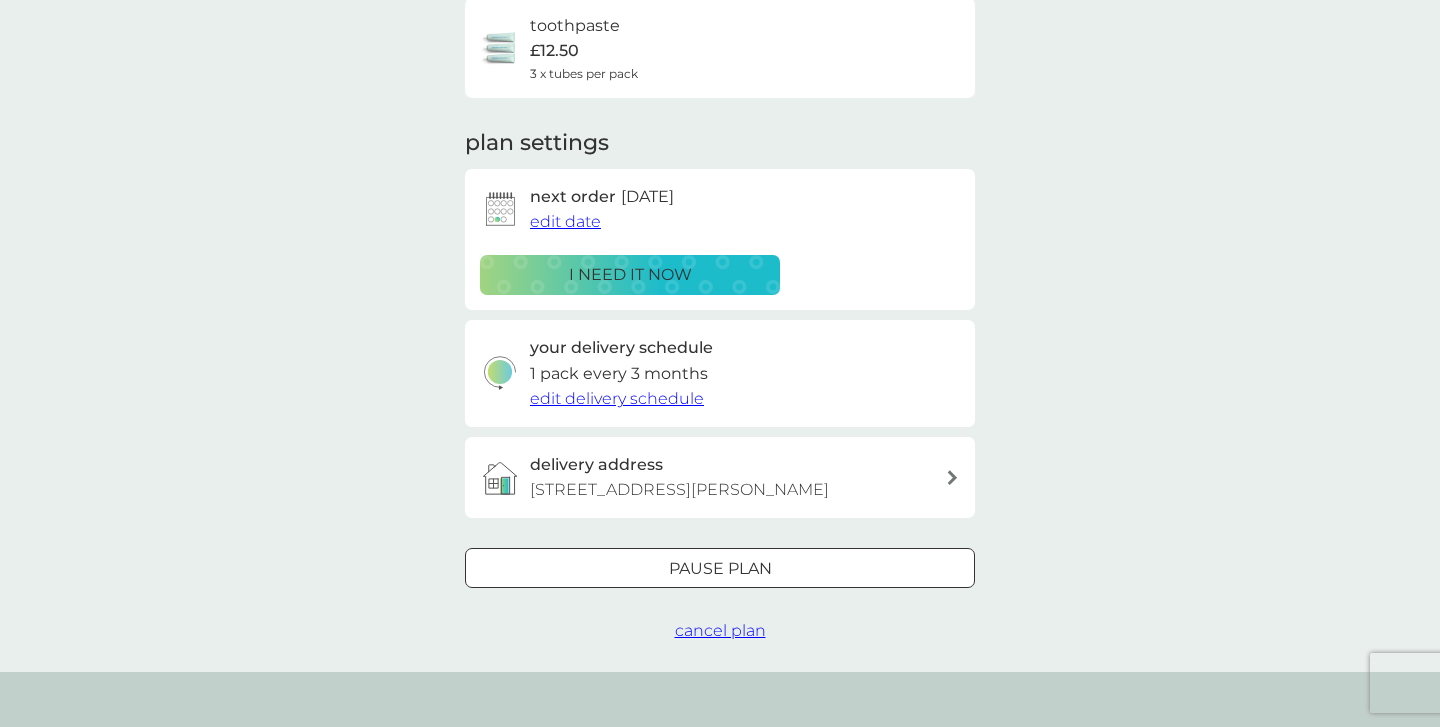 scroll, scrollTop: 192, scrollLeft: 0, axis: vertical 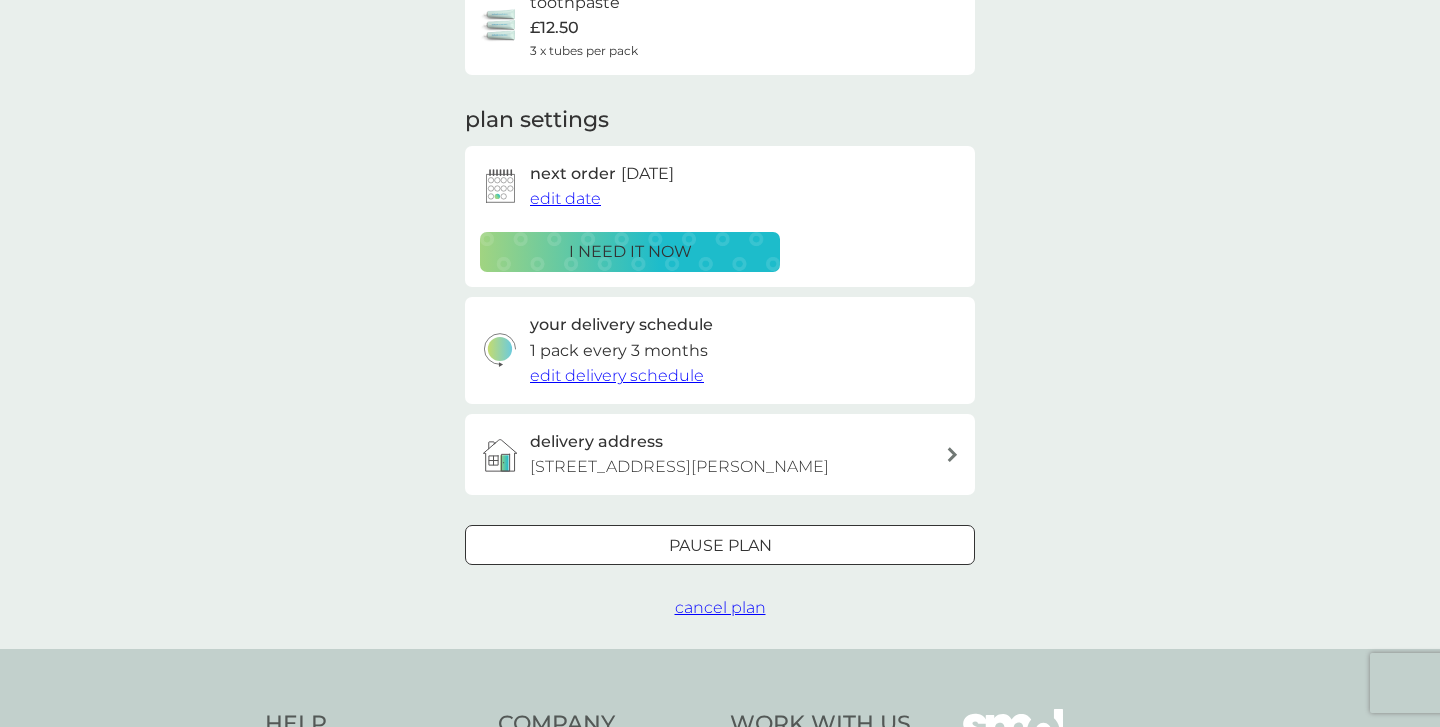 click on "edit delivery schedule" at bounding box center [617, 375] 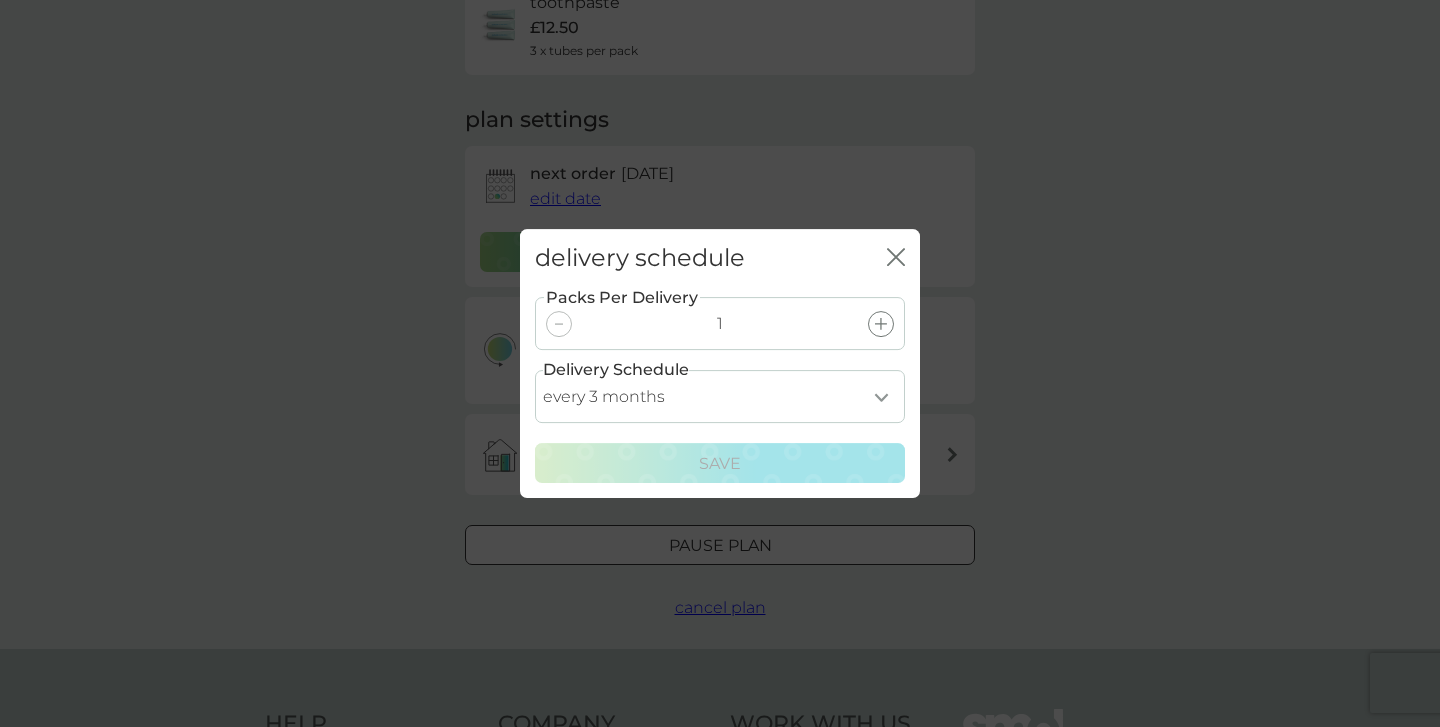 click 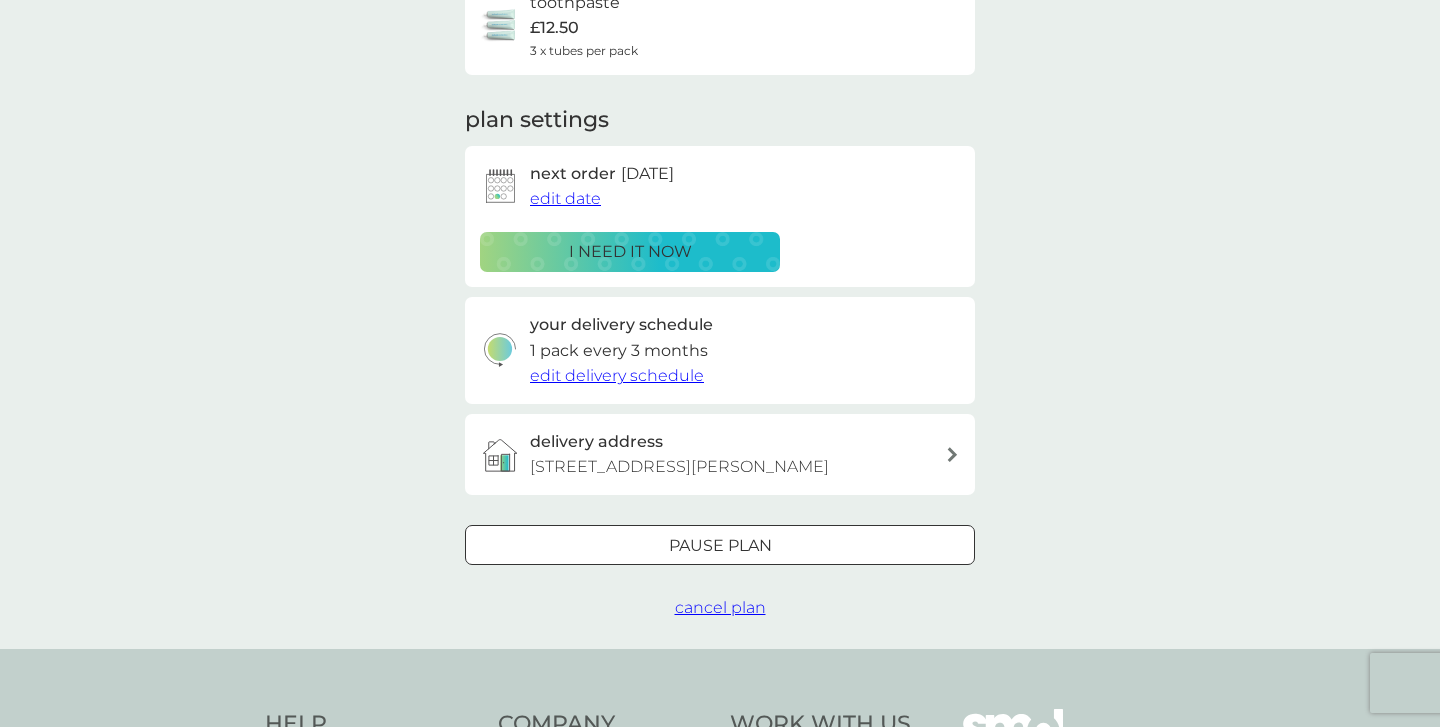 click on "cancel plan" at bounding box center [720, 607] 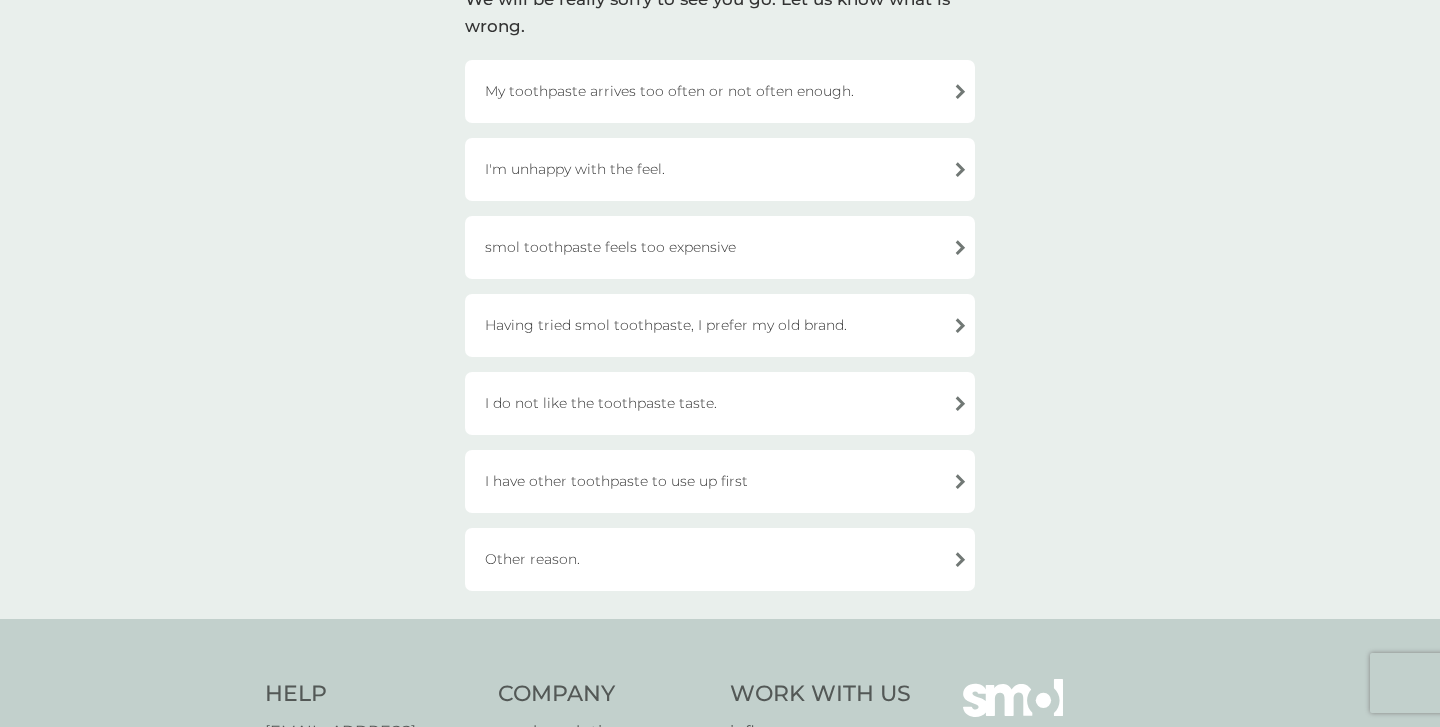 scroll, scrollTop: 186, scrollLeft: 0, axis: vertical 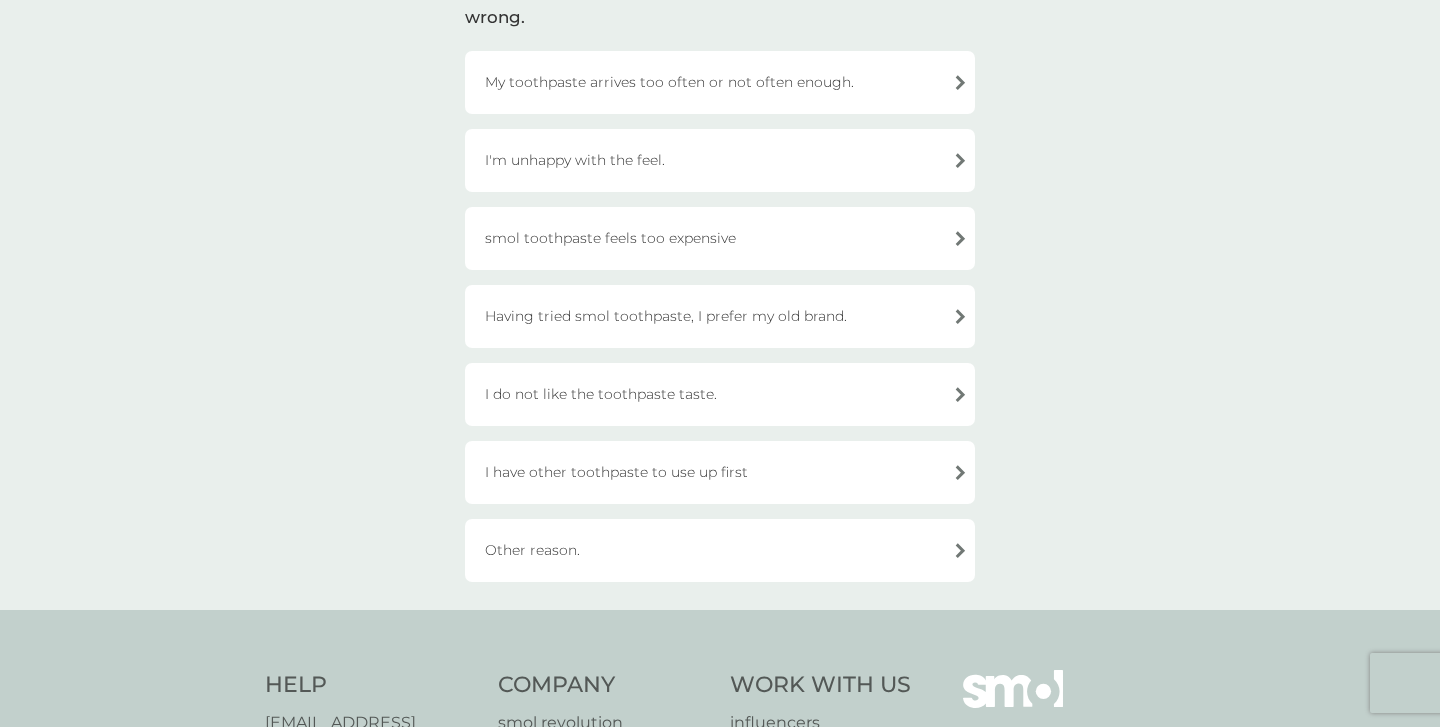 click on "Having tried smol toothpaste, I prefer my old brand." at bounding box center [720, 316] 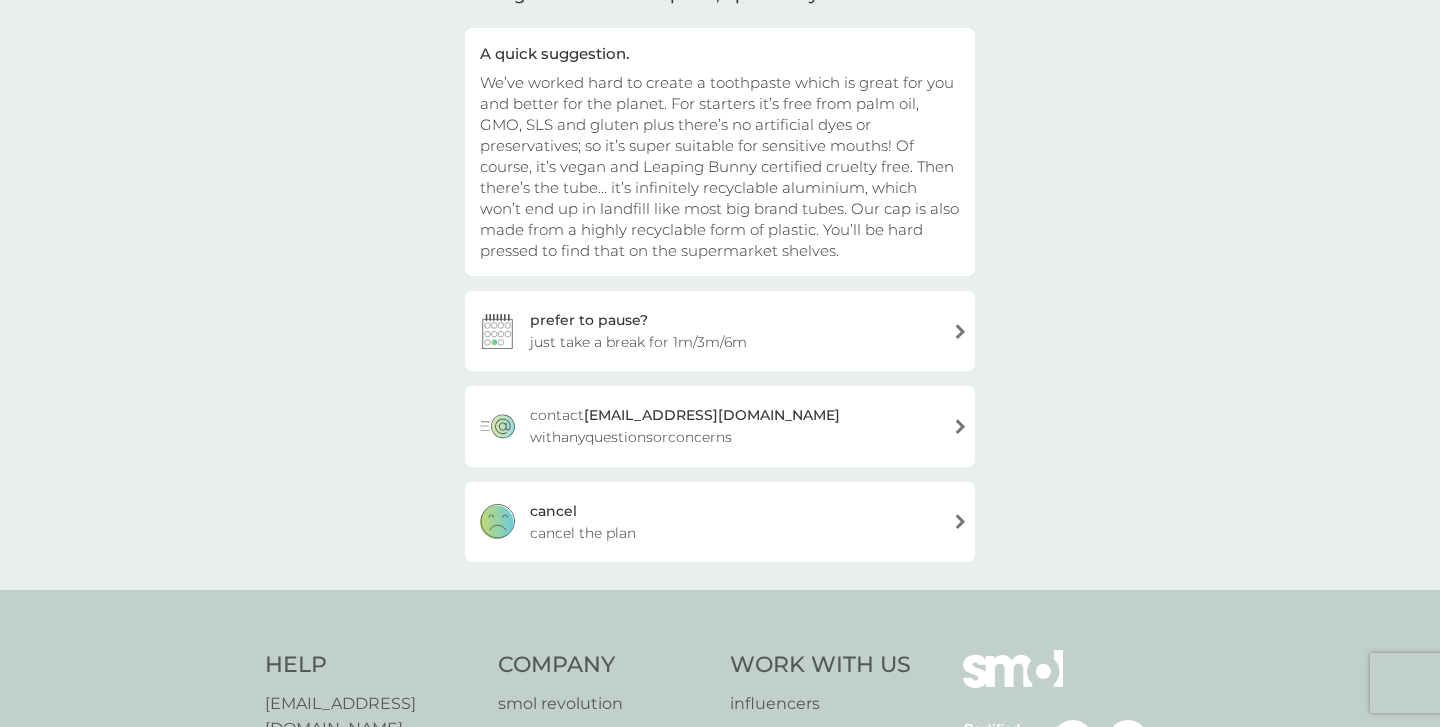 click on "cancel cancel the plan" at bounding box center (720, 522) 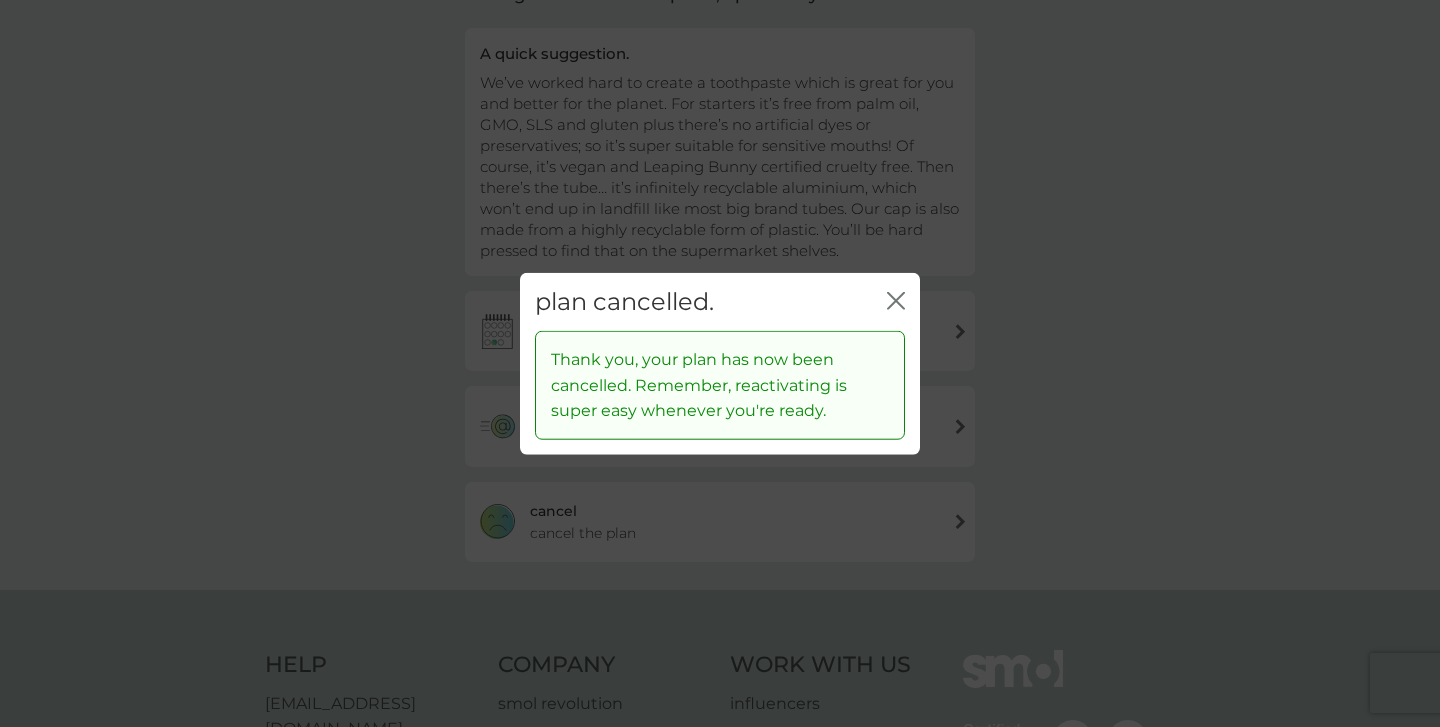 click on "close" 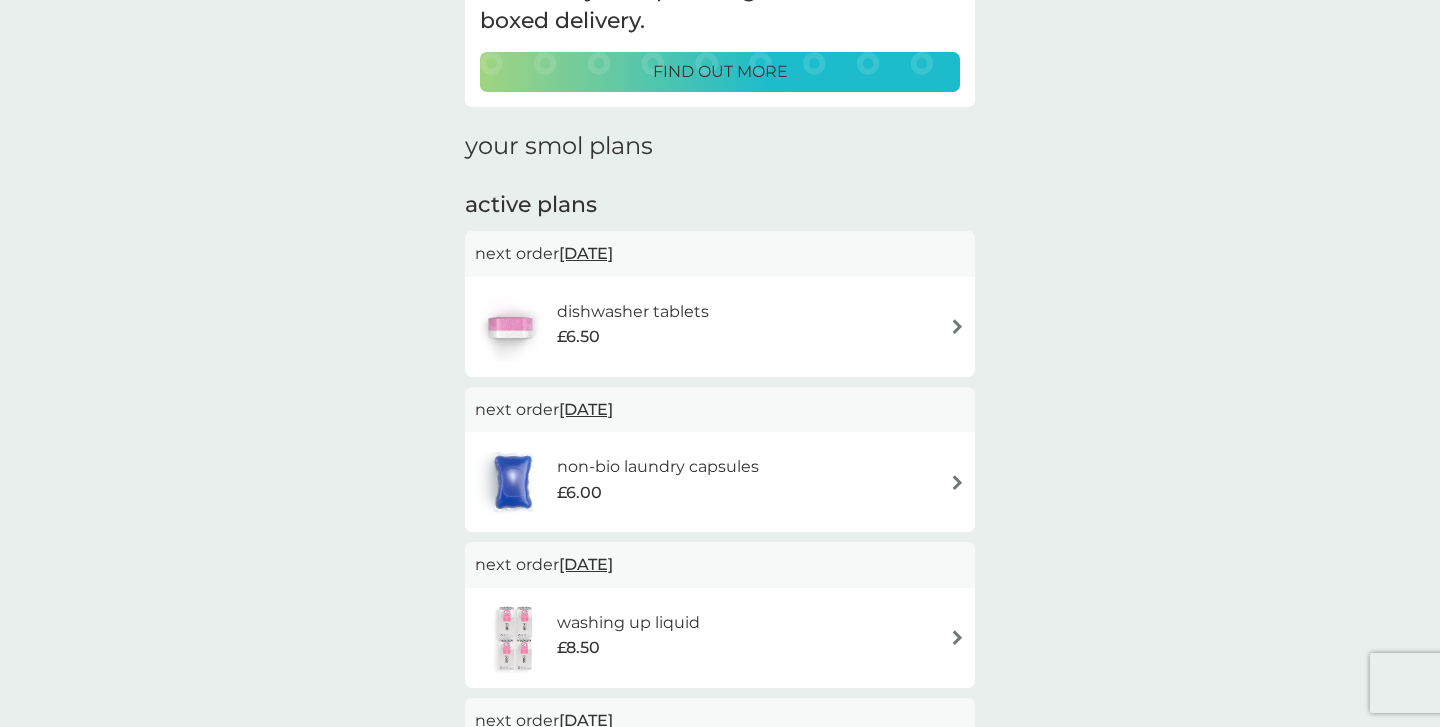 scroll, scrollTop: 0, scrollLeft: 0, axis: both 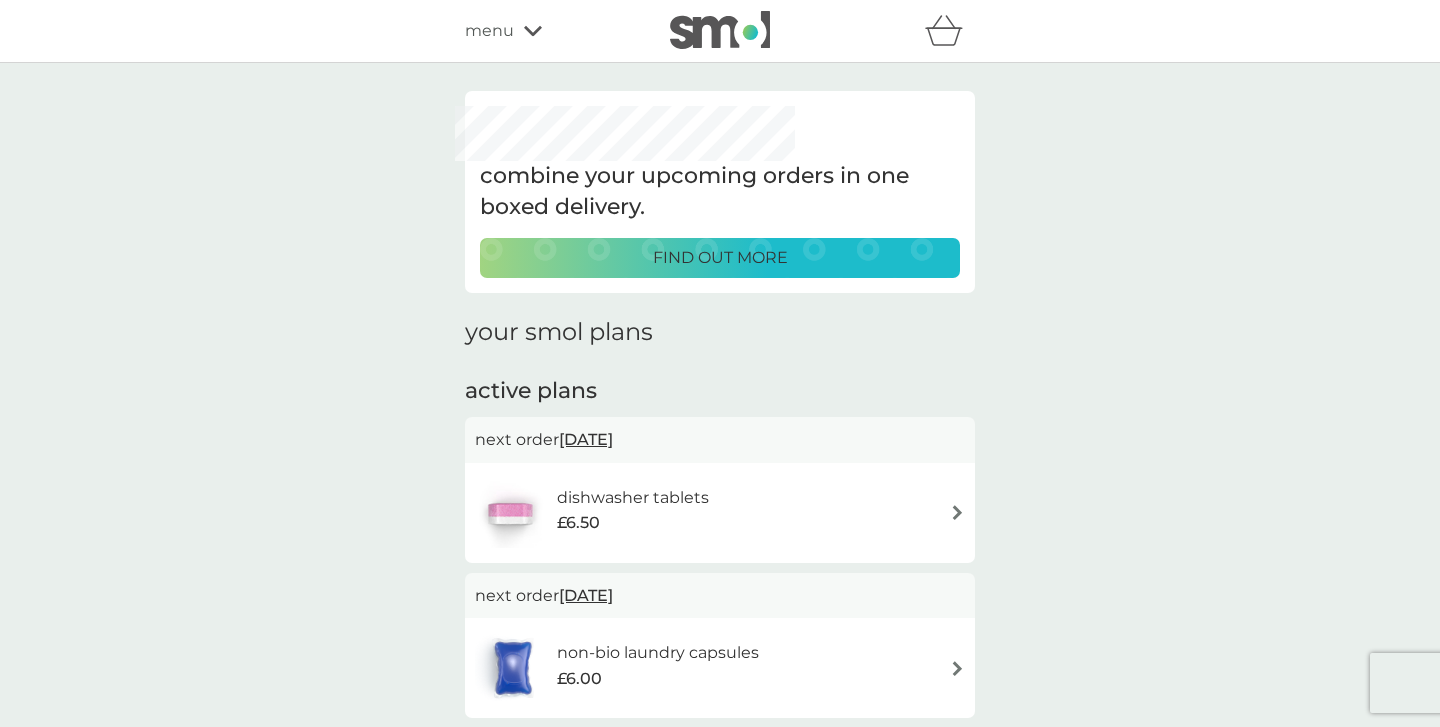 click on "combine your upcoming orders in one boxed delivery. find out more your smol plans active plans next order  19 Jul 2025 dishwasher tablets £6.50 next order  31 Jul 2025 non-bio laundry capsules £6.00 next order  3 Jan 2026 washing up liquid £8.50 next order  23 Feb 2026 non-bio laundry liquid £12.50 cancelled plans fabric conditioner £11.50 you've cancelled this plan Re-activate Plan multi purpose spray £7.00 you've cancelled this plan Re-activate Plan foaming bathroom spray £7.00 you've cancelled this plan Re-activate Plan toothpaste £12.50 you've cancelled this plan Re-activate Plan" at bounding box center (720, 909) 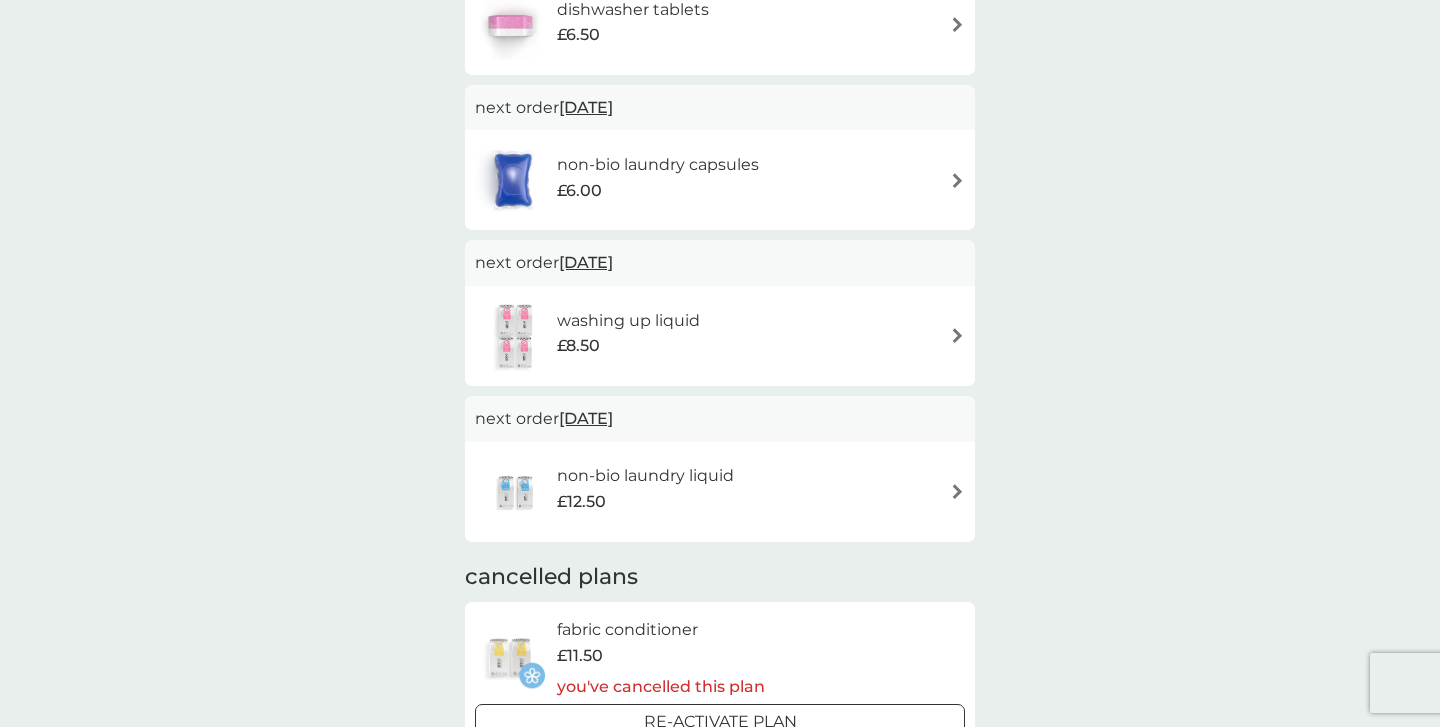 scroll, scrollTop: 489, scrollLeft: 0, axis: vertical 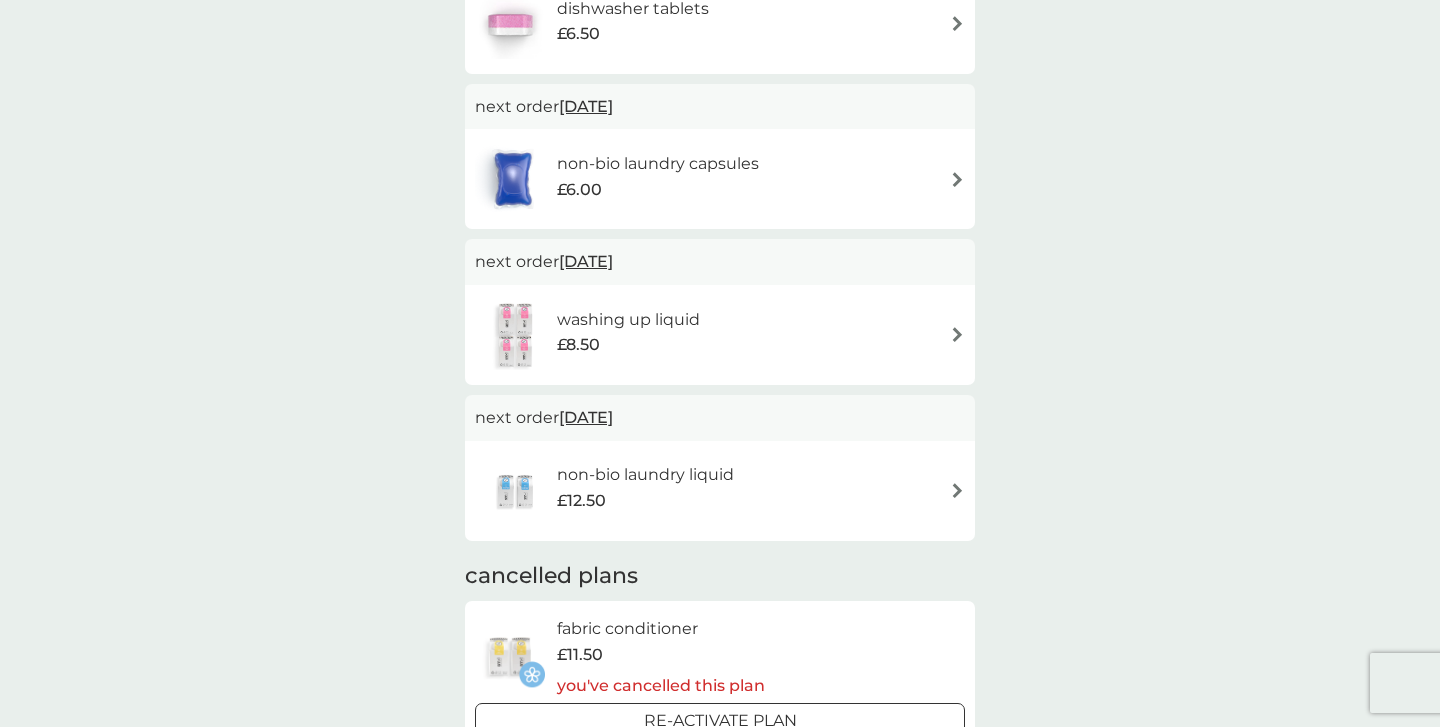 click at bounding box center [957, 490] 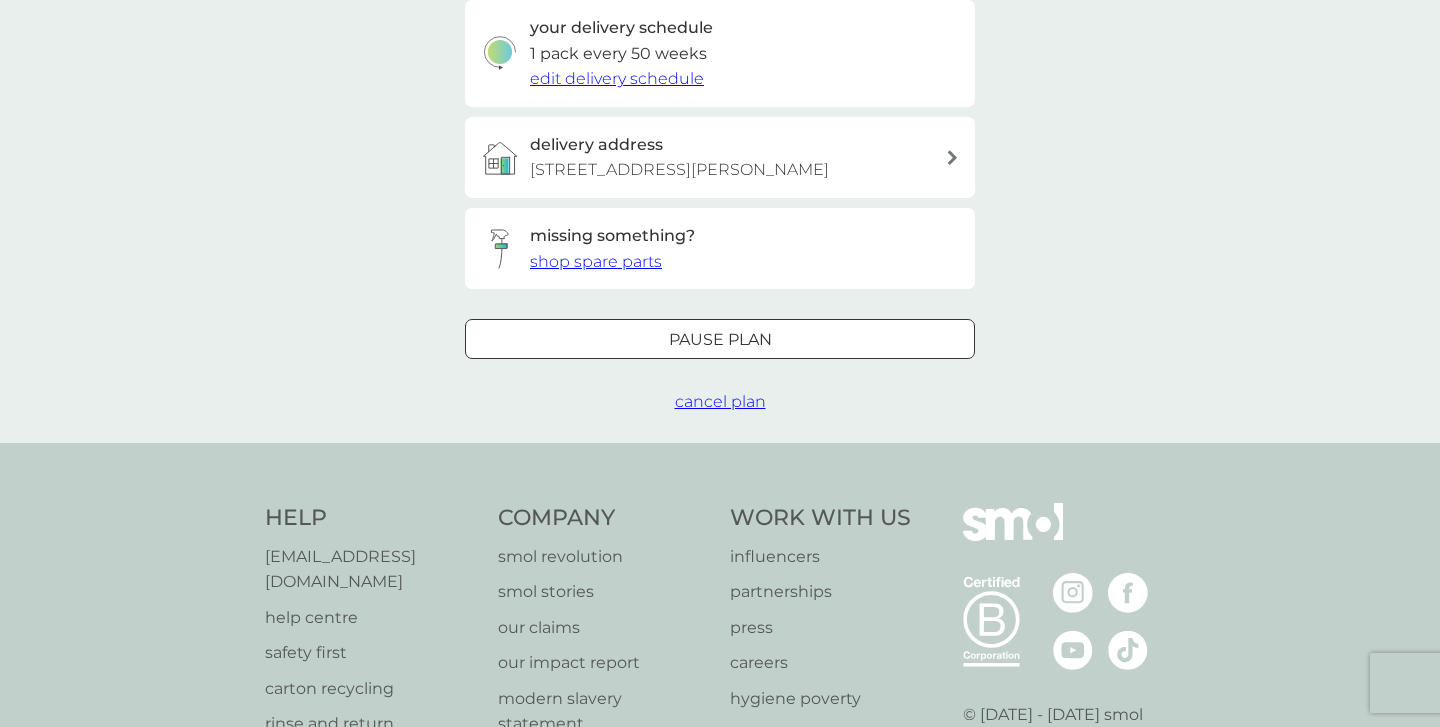 scroll, scrollTop: 0, scrollLeft: 0, axis: both 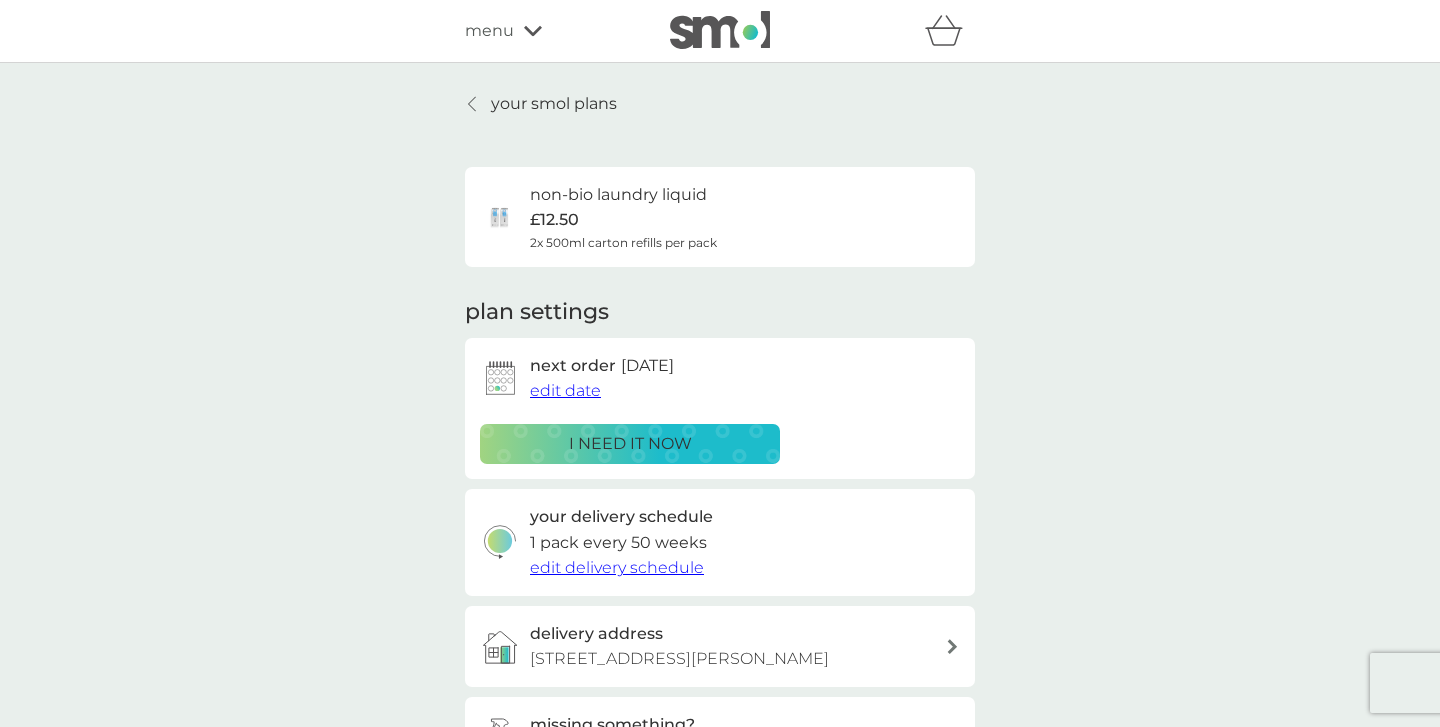 click on "your smol plans non-bio laundry liquid £12.50 2x 500ml carton refills per pack plan settings next order 23 Feb 2026 edit date i need it now your delivery schedule 1 pack every 50 weeks edit delivery schedule delivery address 22 Mote Hill,  Hamilton, ML3 6EF missing something? shop spare parts Pause plan cancel plan" at bounding box center (720, 497) 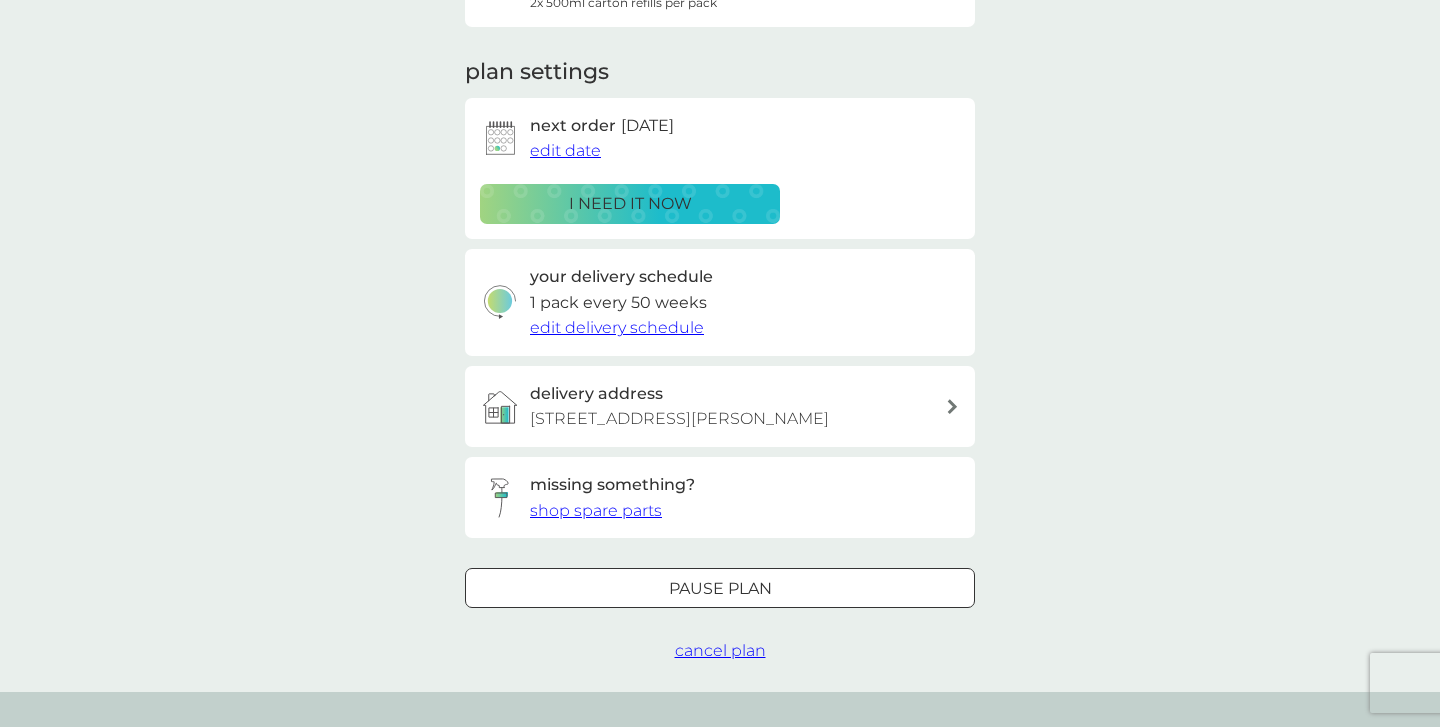 scroll, scrollTop: 281, scrollLeft: 0, axis: vertical 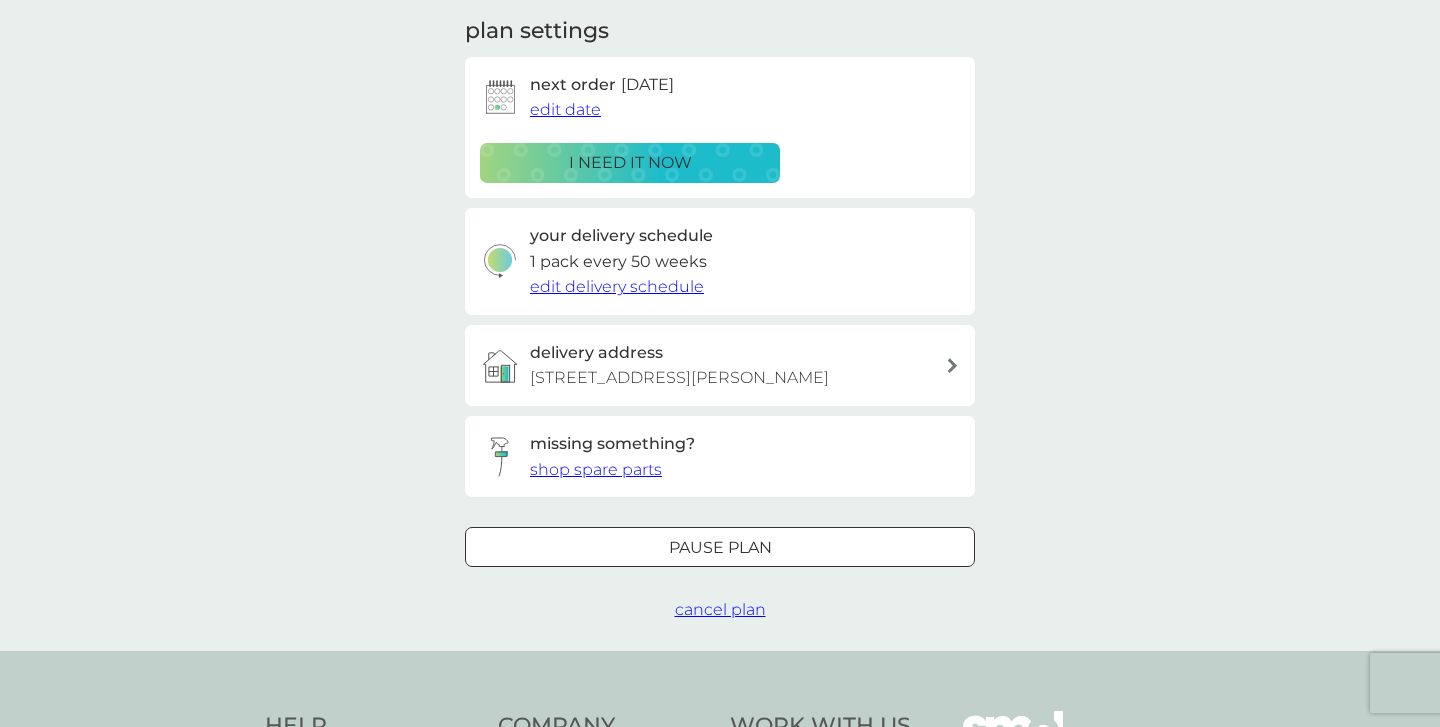 click on "cancel plan" at bounding box center [720, 609] 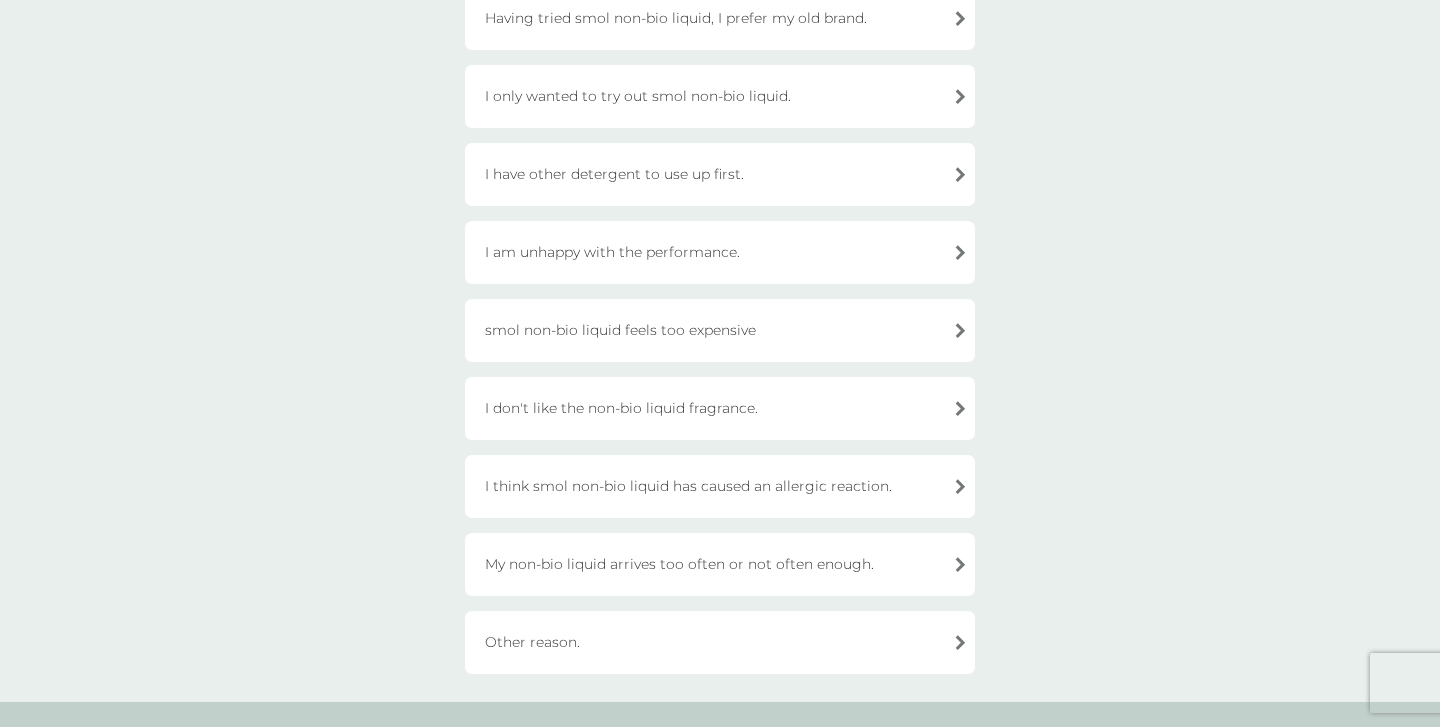 scroll, scrollTop: 386, scrollLeft: 0, axis: vertical 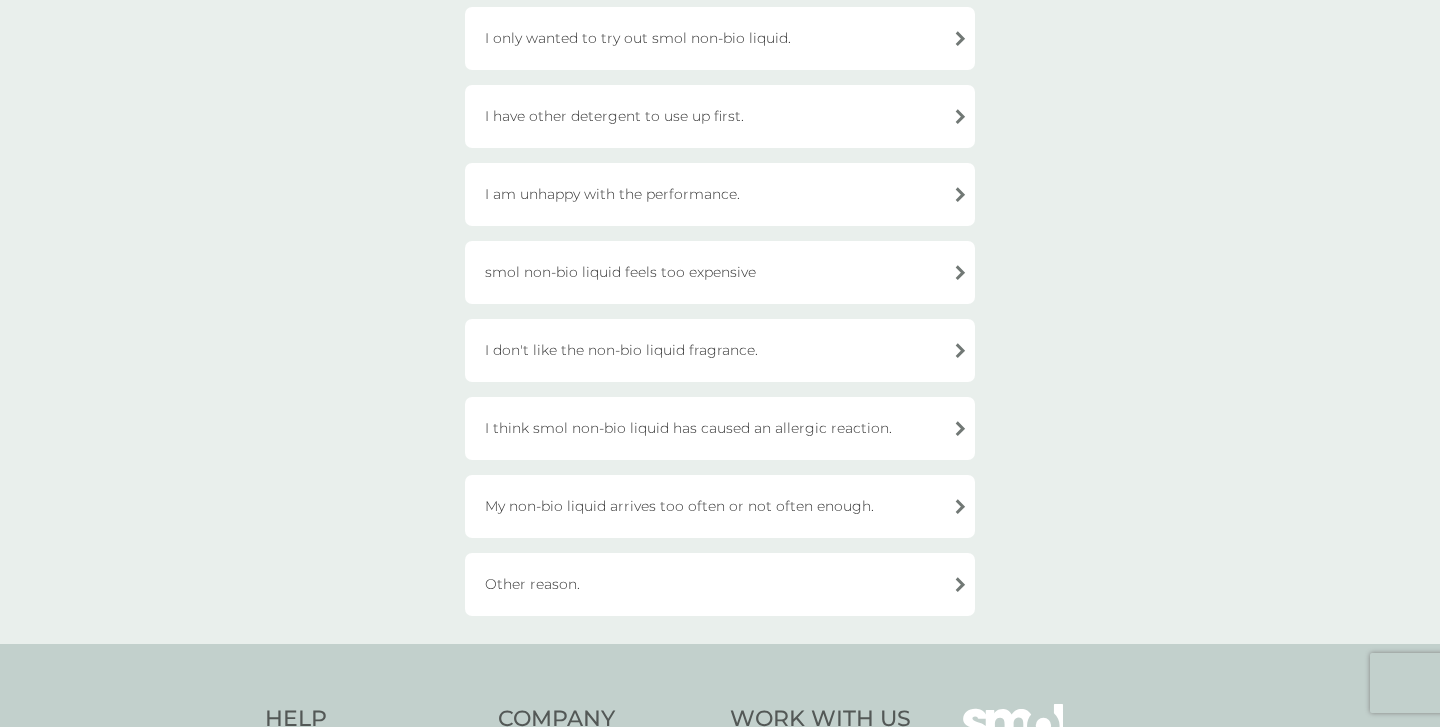click on "Other reason." at bounding box center [720, 584] 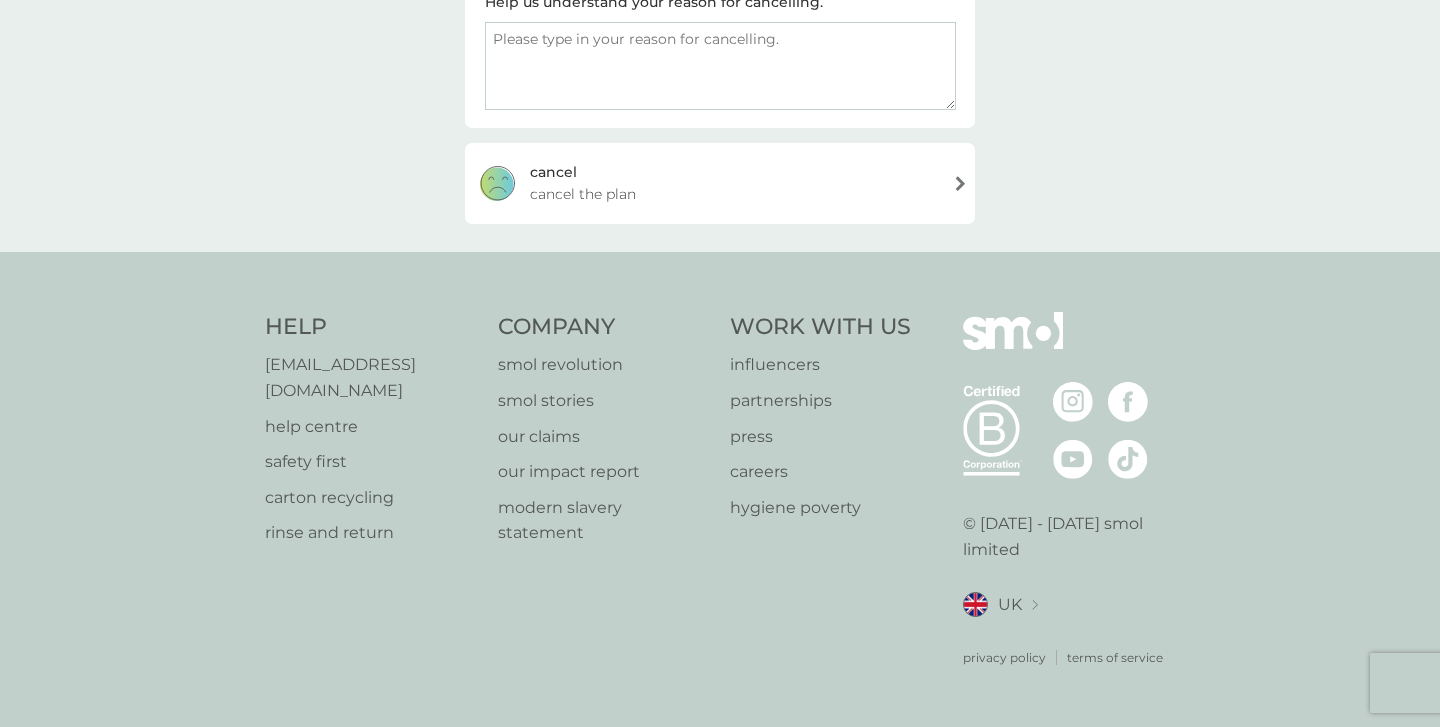 scroll, scrollTop: 351, scrollLeft: 0, axis: vertical 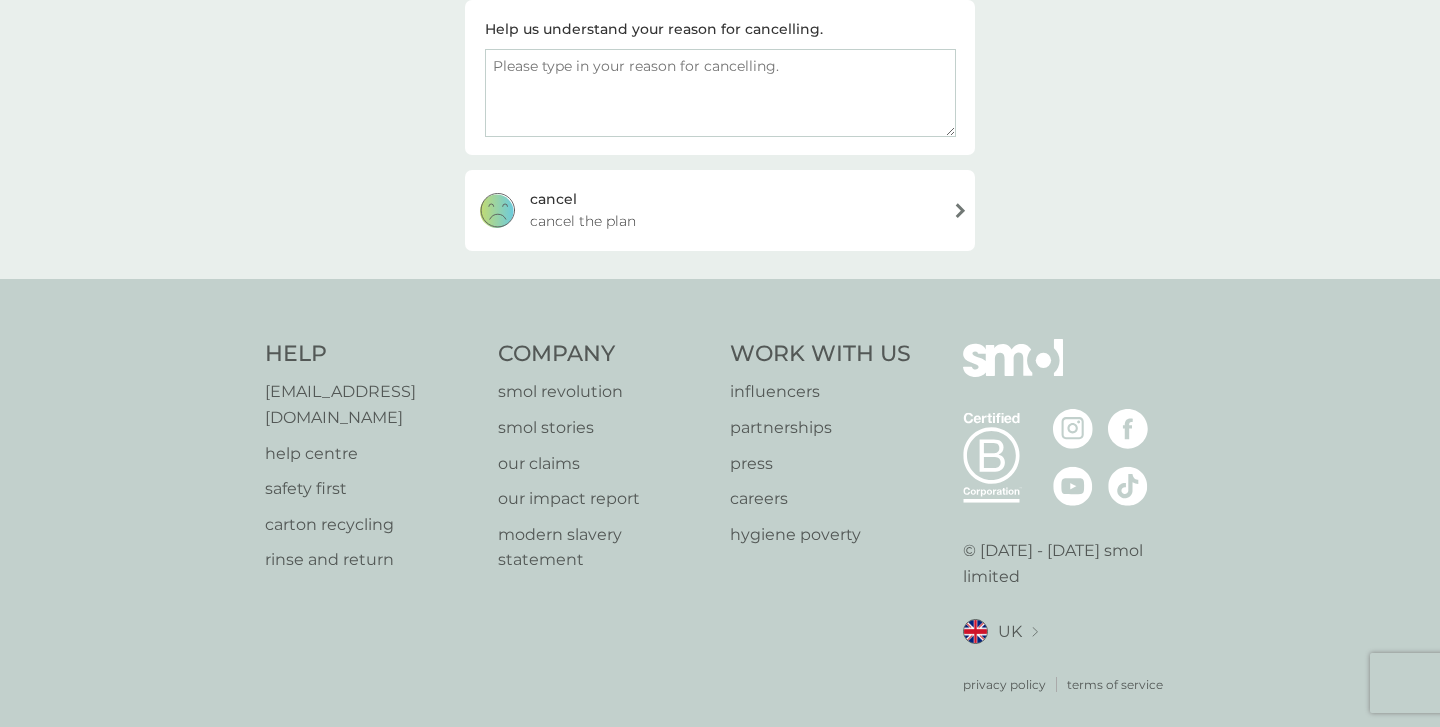click at bounding box center (720, 93) 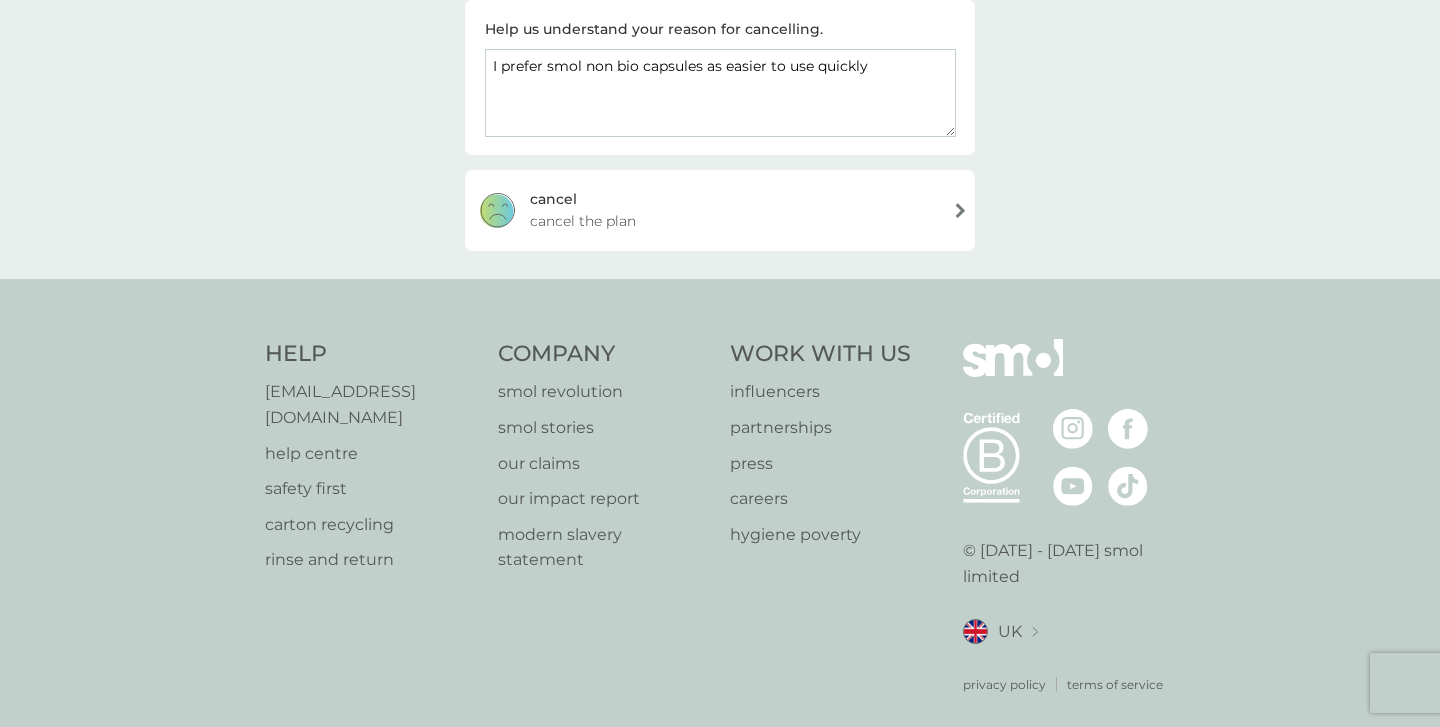 type on "I prefer smol non bio capsules as easier to use quickly" 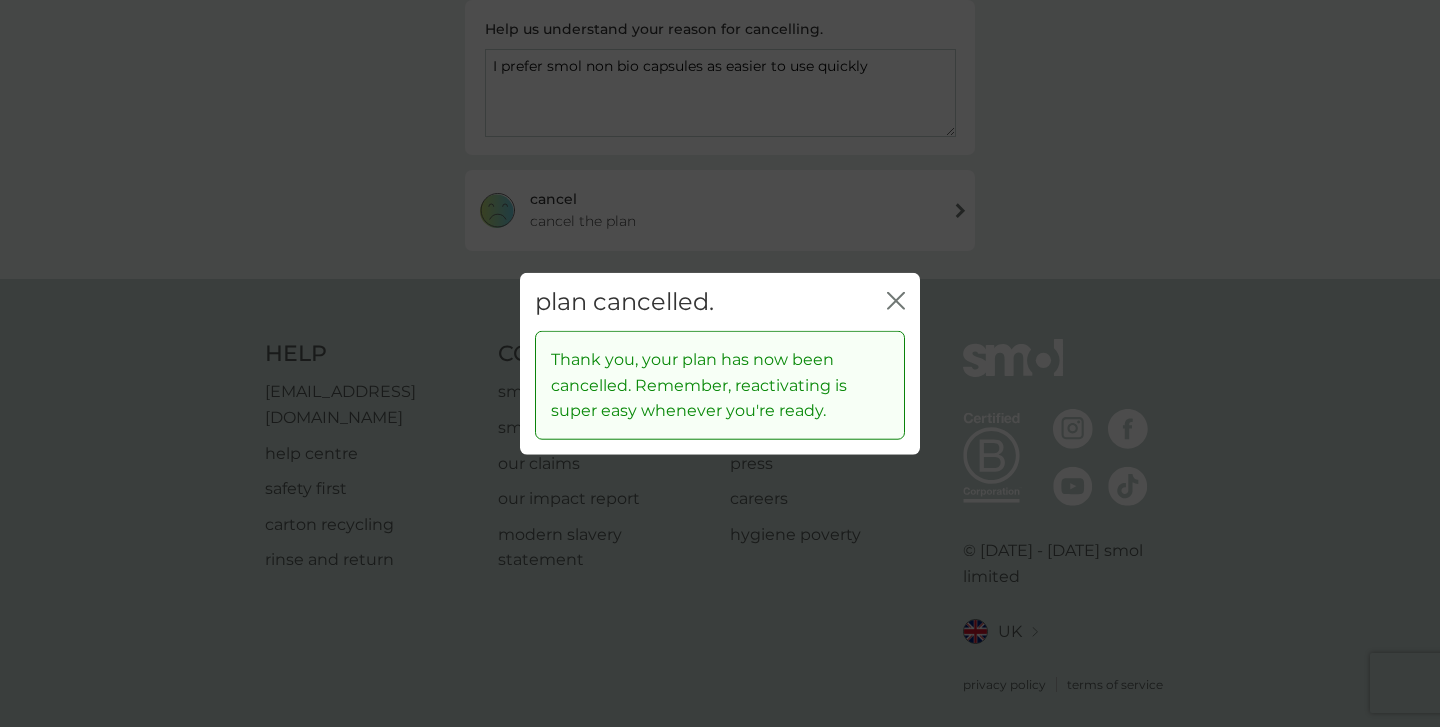 click 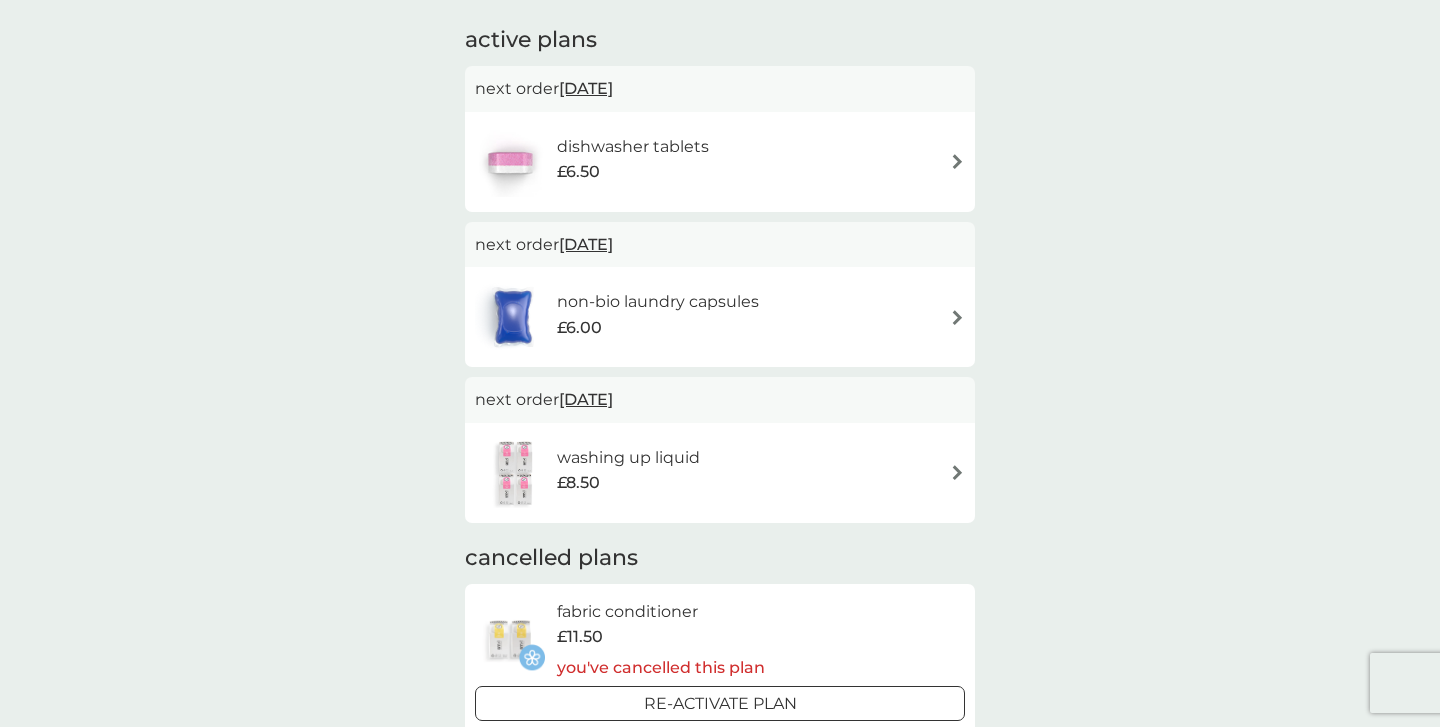 scroll, scrollTop: 0, scrollLeft: 0, axis: both 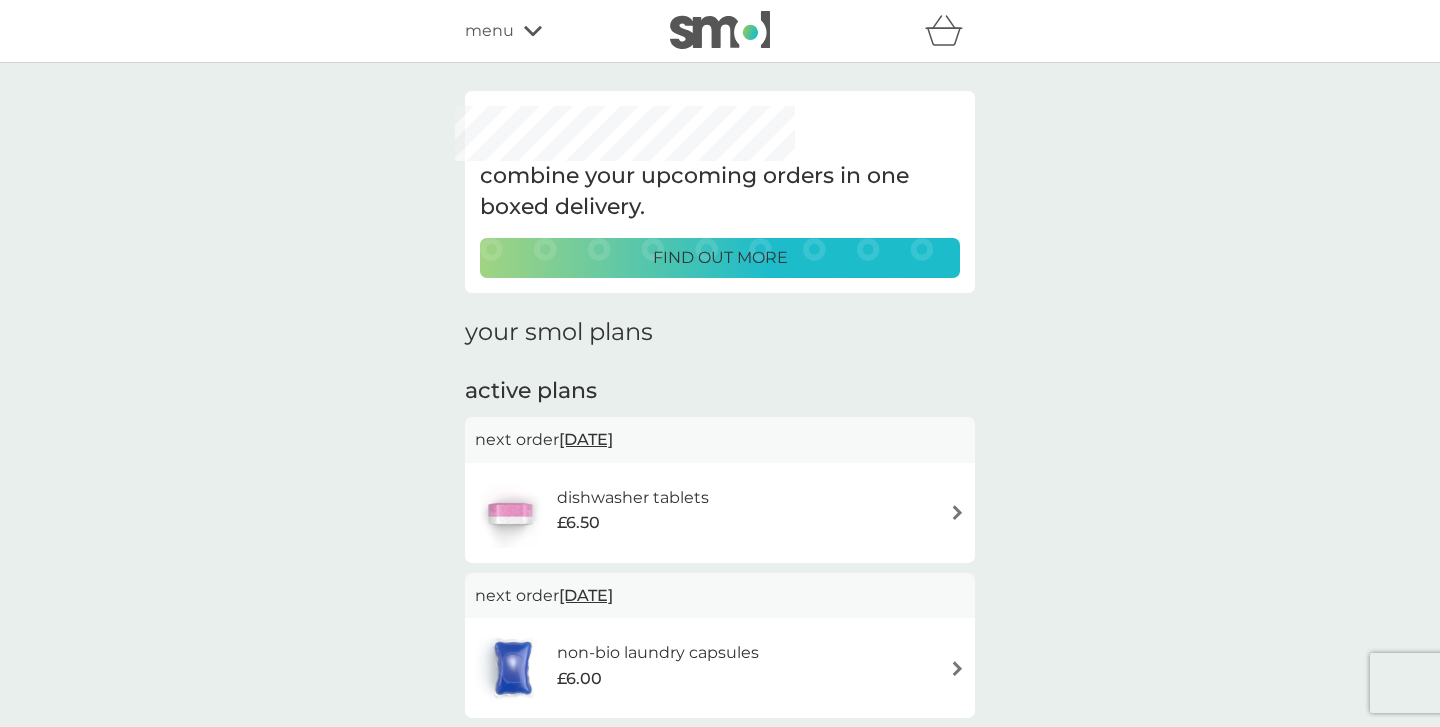 click on "combine your upcoming orders in one boxed delivery. find out more your smol plans active plans next order  19 Jul 2025 dishwasher tablets £6.50 next order  31 Jul 2025 non-bio laundry capsules £6.00 next order  3 Jan 2026 washing up liquid £8.50 cancelled plans fabric conditioner £11.50 you've cancelled this plan Re-activate Plan multi purpose spray £7.00 you've cancelled this plan Re-activate Plan foaming bathroom spray £7.00 you've cancelled this plan Re-activate Plan toothpaste £12.50 you've cancelled this plan Re-activate Plan non-bio laundry liquid £12.50 you've cancelled this plan Re-activate Plan" at bounding box center [720, 912] 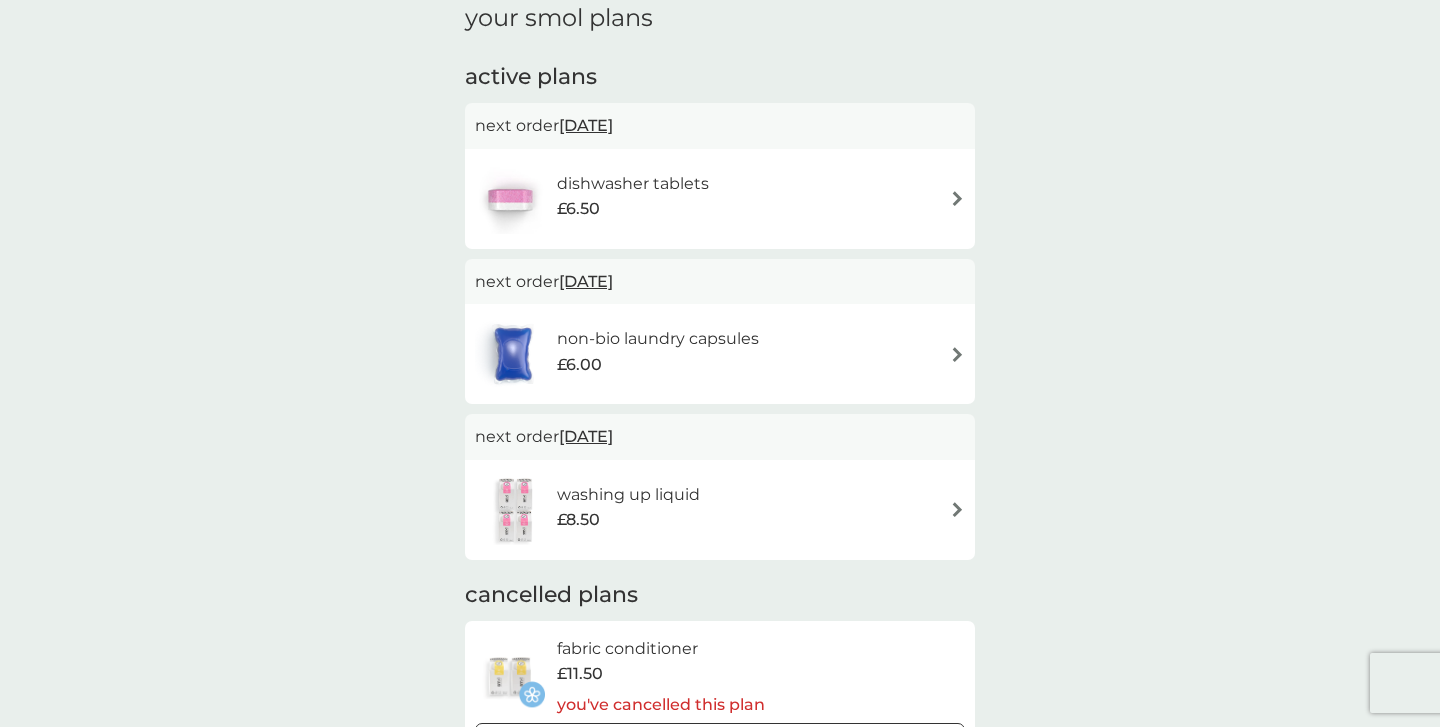 scroll, scrollTop: 324, scrollLeft: 0, axis: vertical 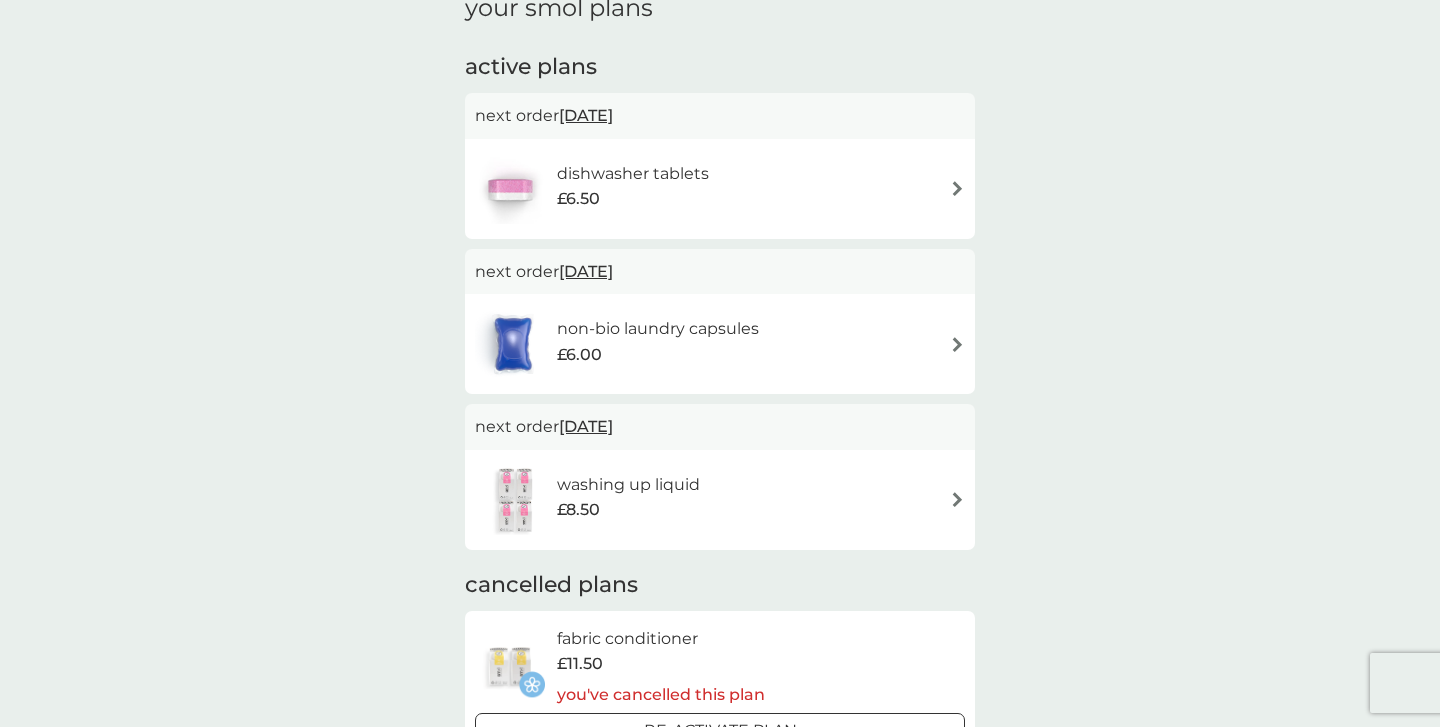 click on "washing up liquid £8.50" at bounding box center (720, 500) 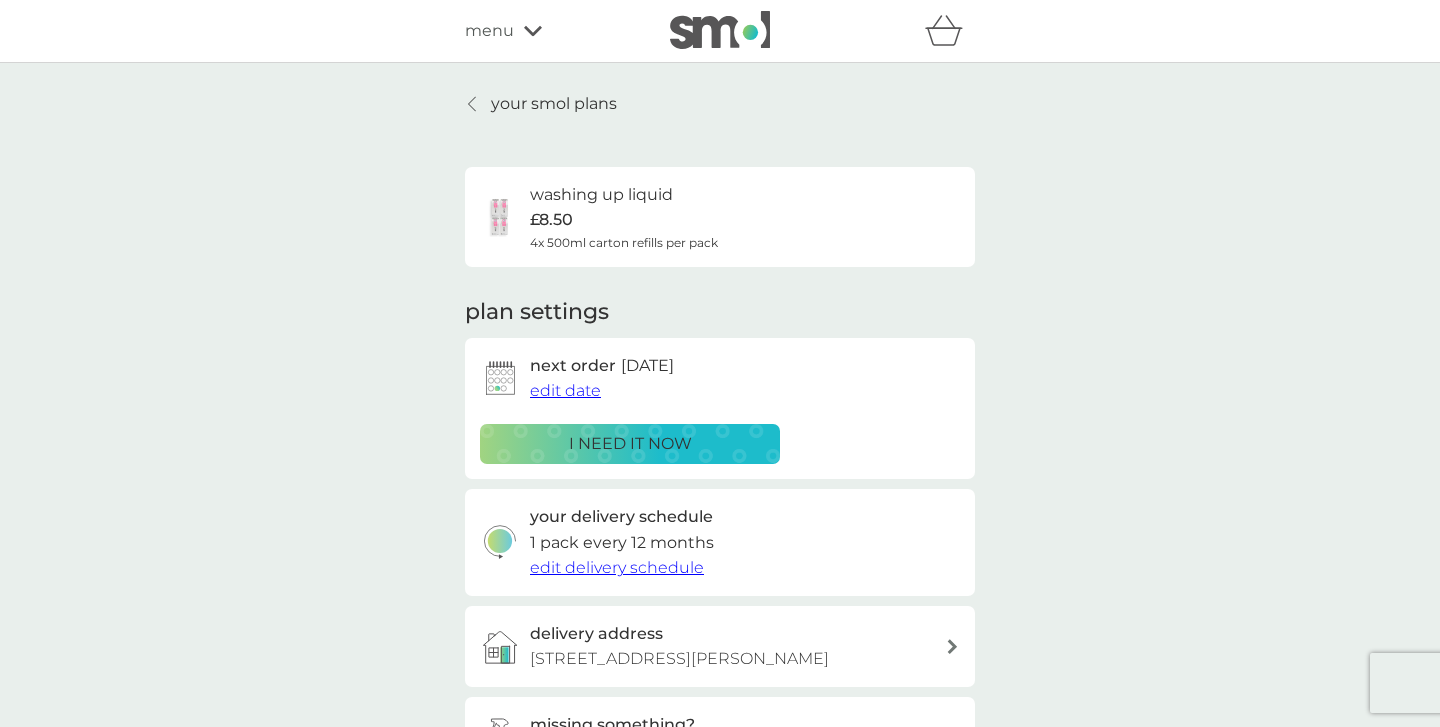 click on "i need it now" at bounding box center [630, 444] 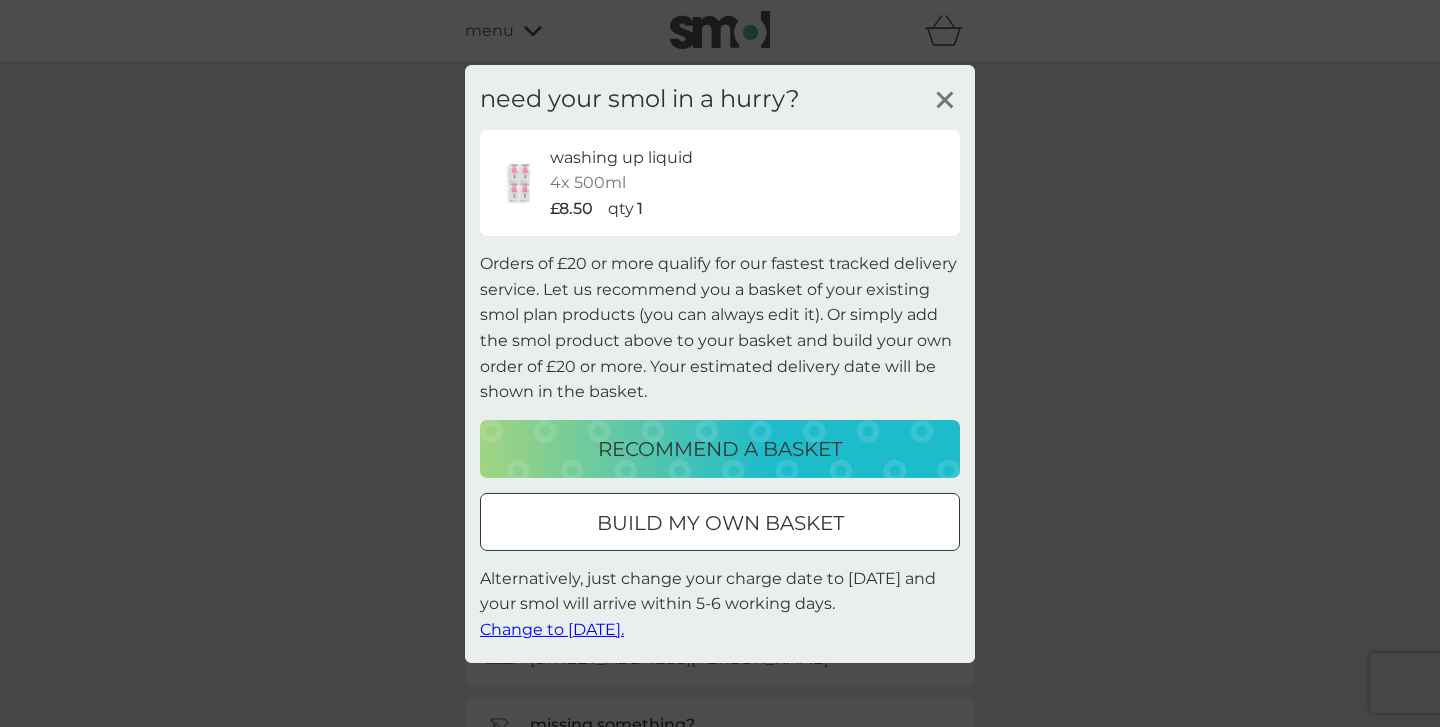 click on "Change to tomorrow." at bounding box center [552, 629] 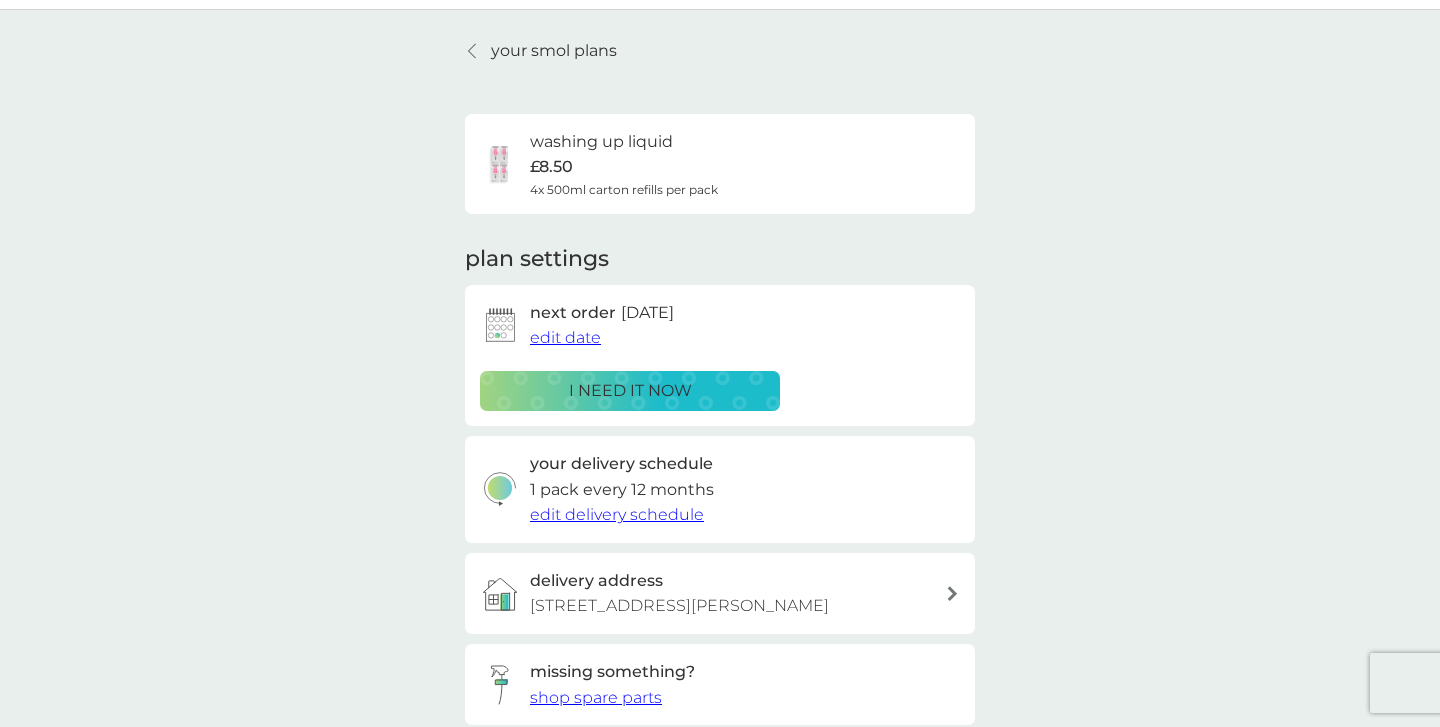 scroll, scrollTop: 56, scrollLeft: 0, axis: vertical 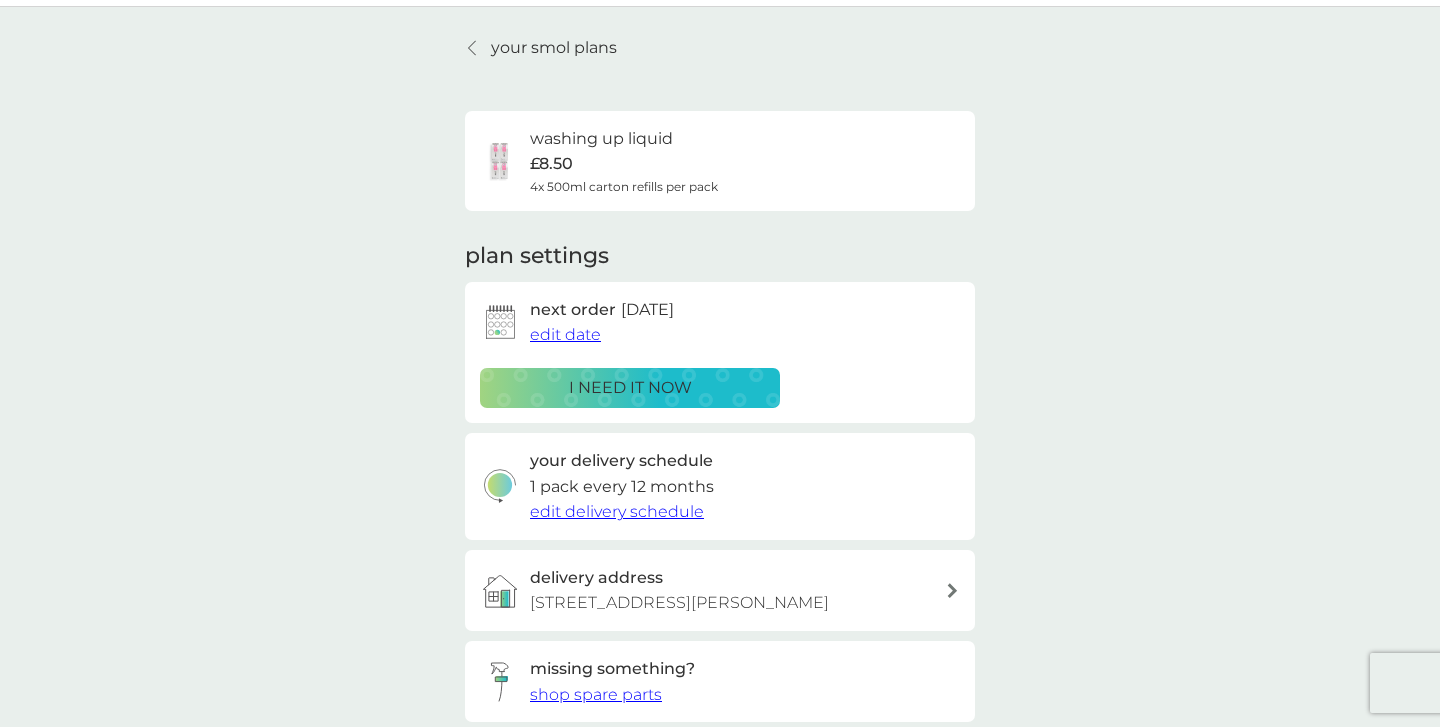 click on "edit delivery schedule" at bounding box center (617, 511) 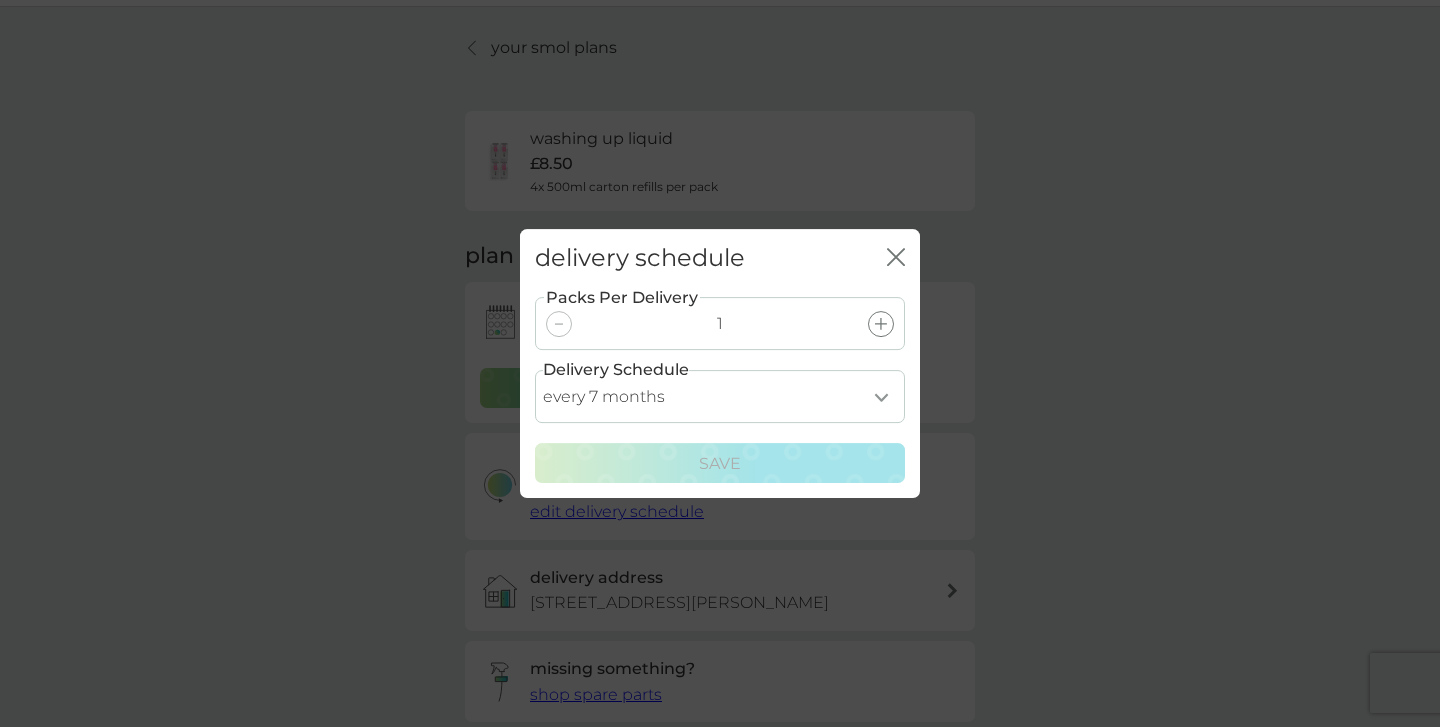 select on "4" 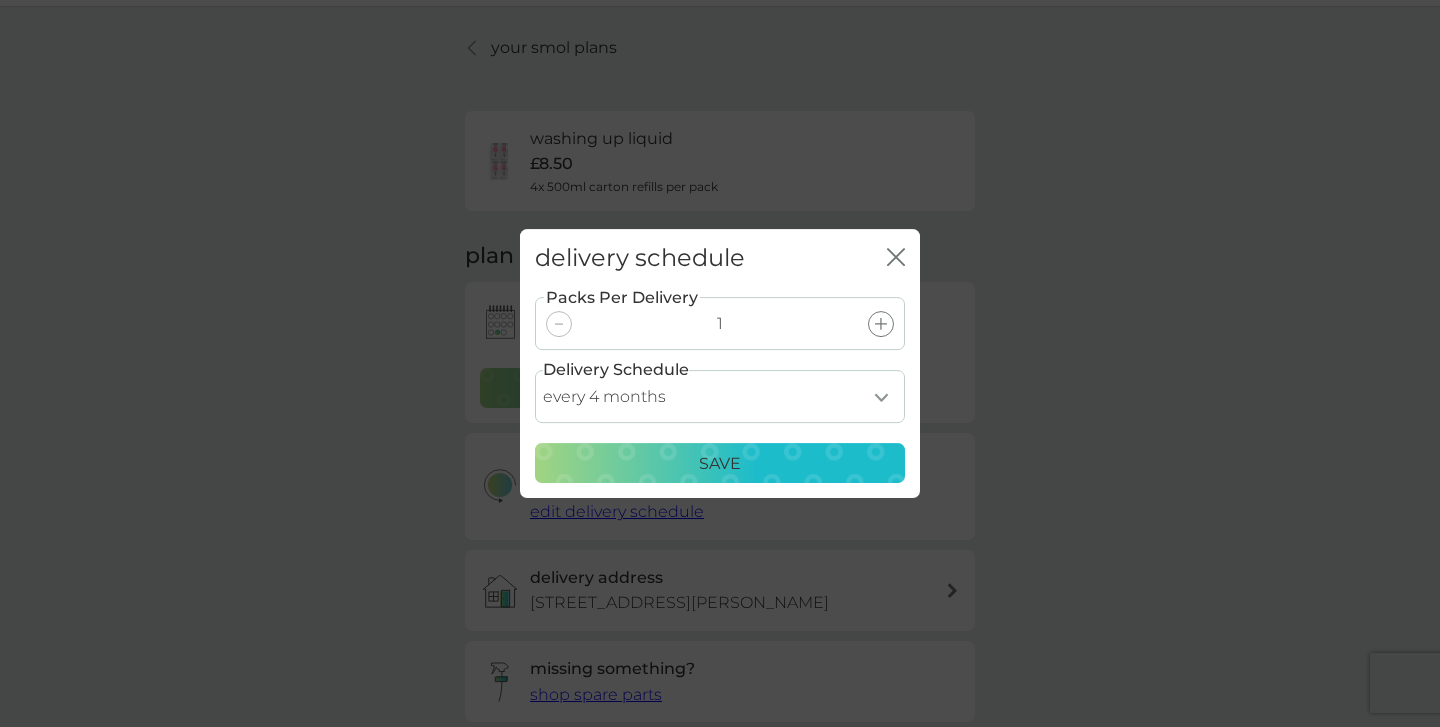 click on "Save" at bounding box center (720, 464) 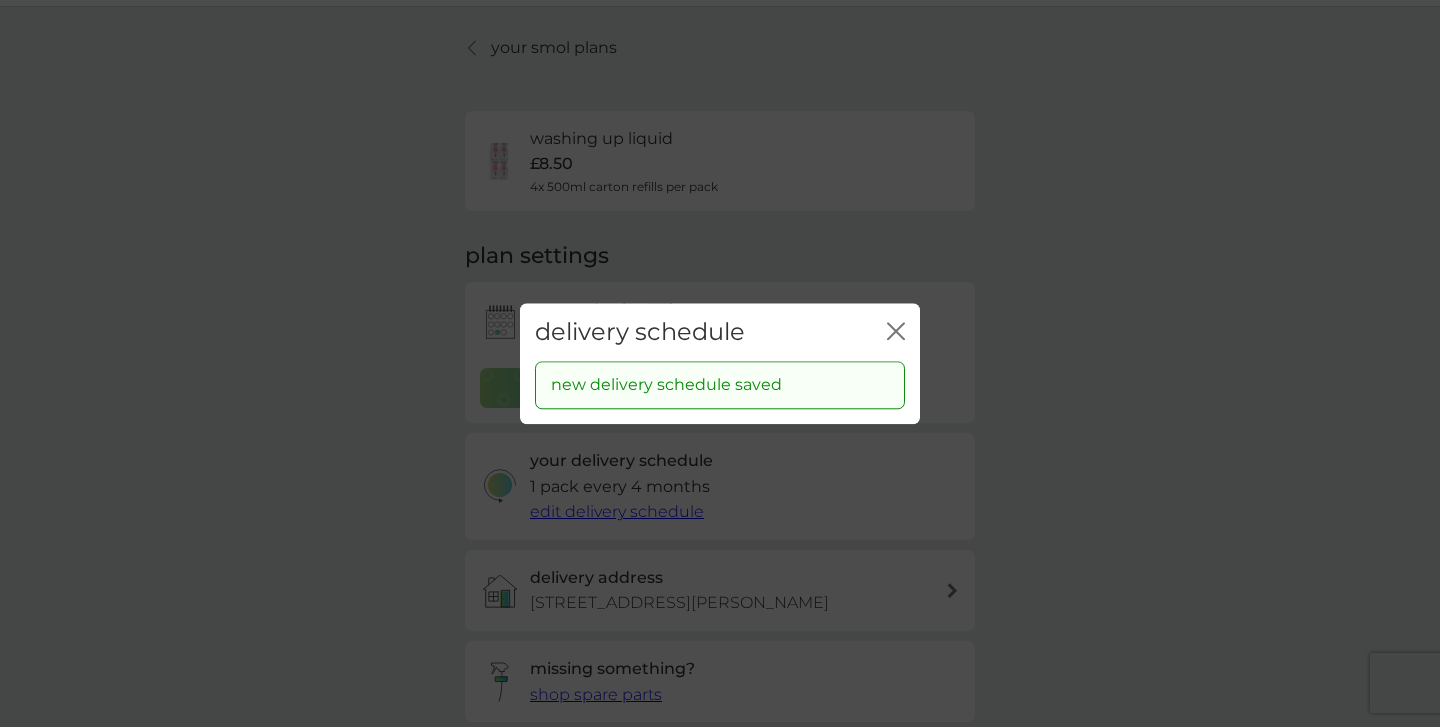 click on "close" 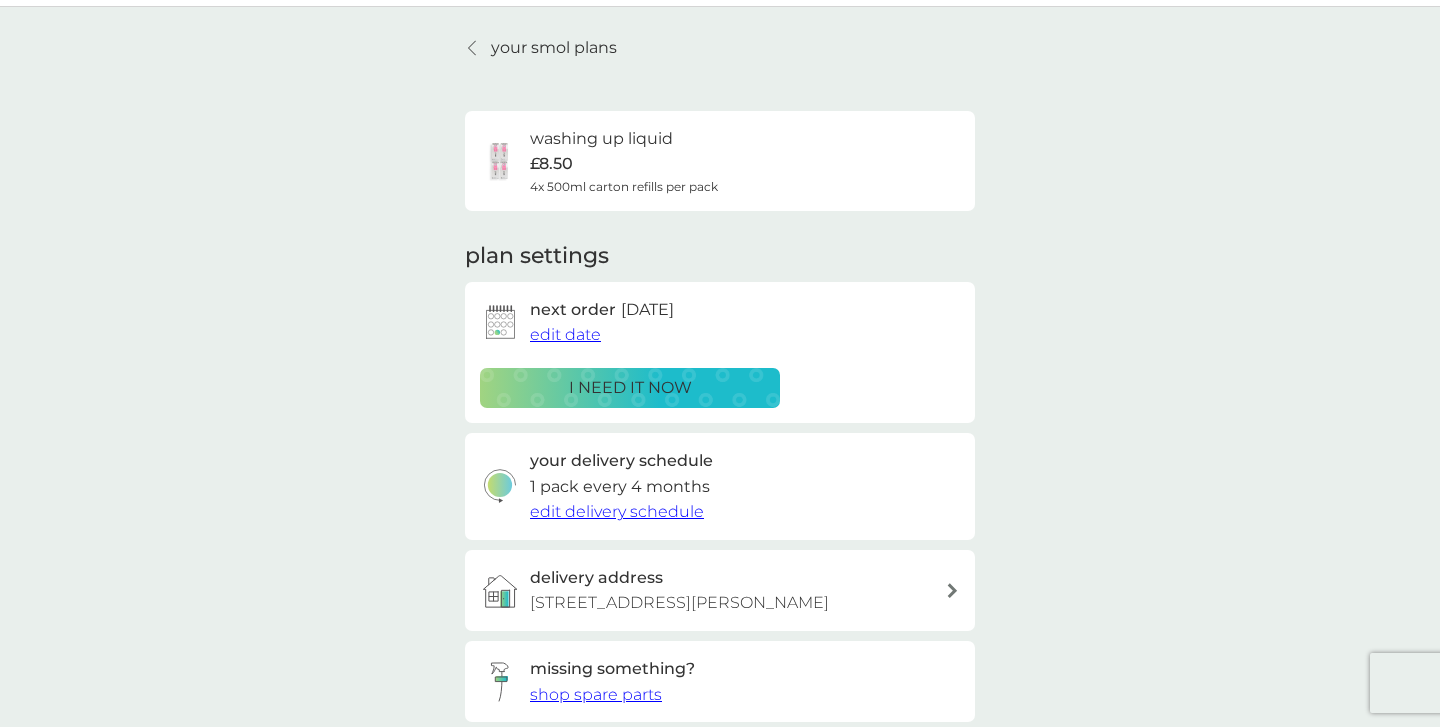 click on "your smol plans" at bounding box center (554, 48) 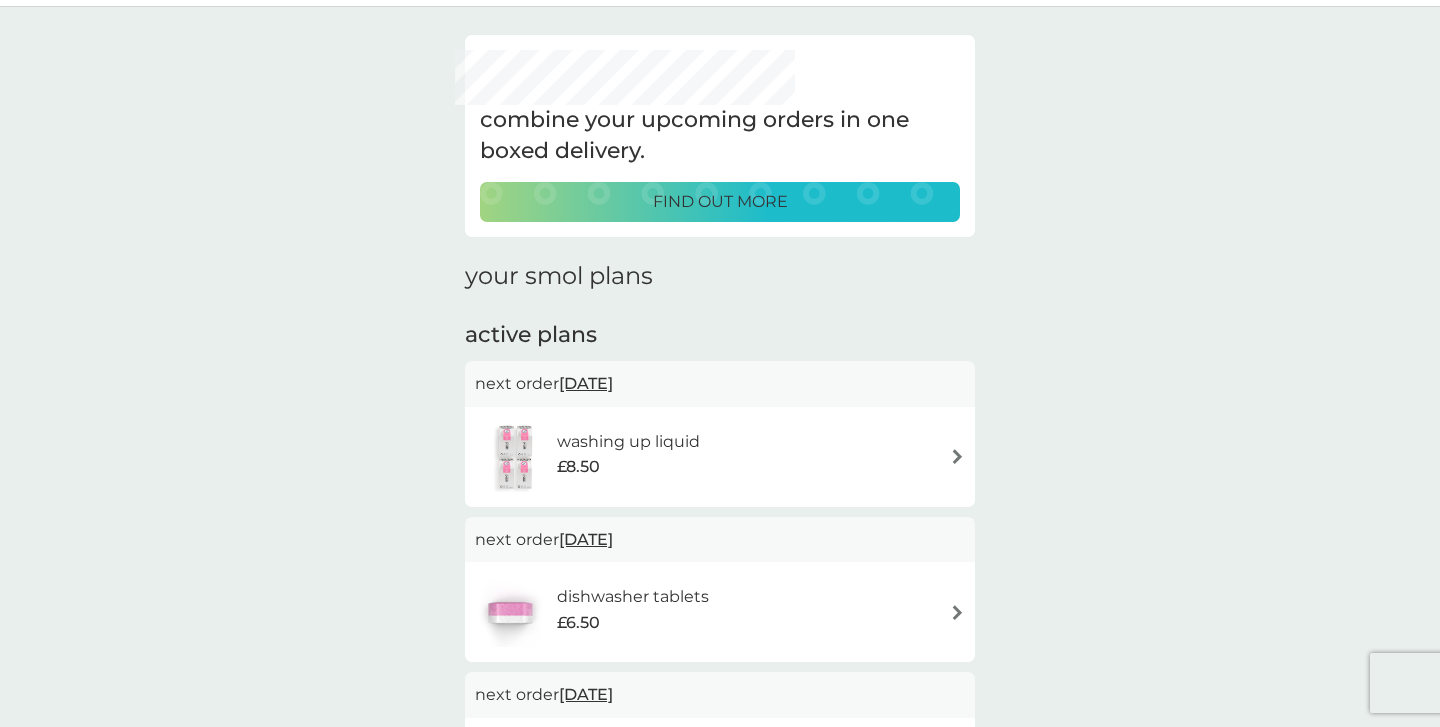 scroll, scrollTop: 0, scrollLeft: 0, axis: both 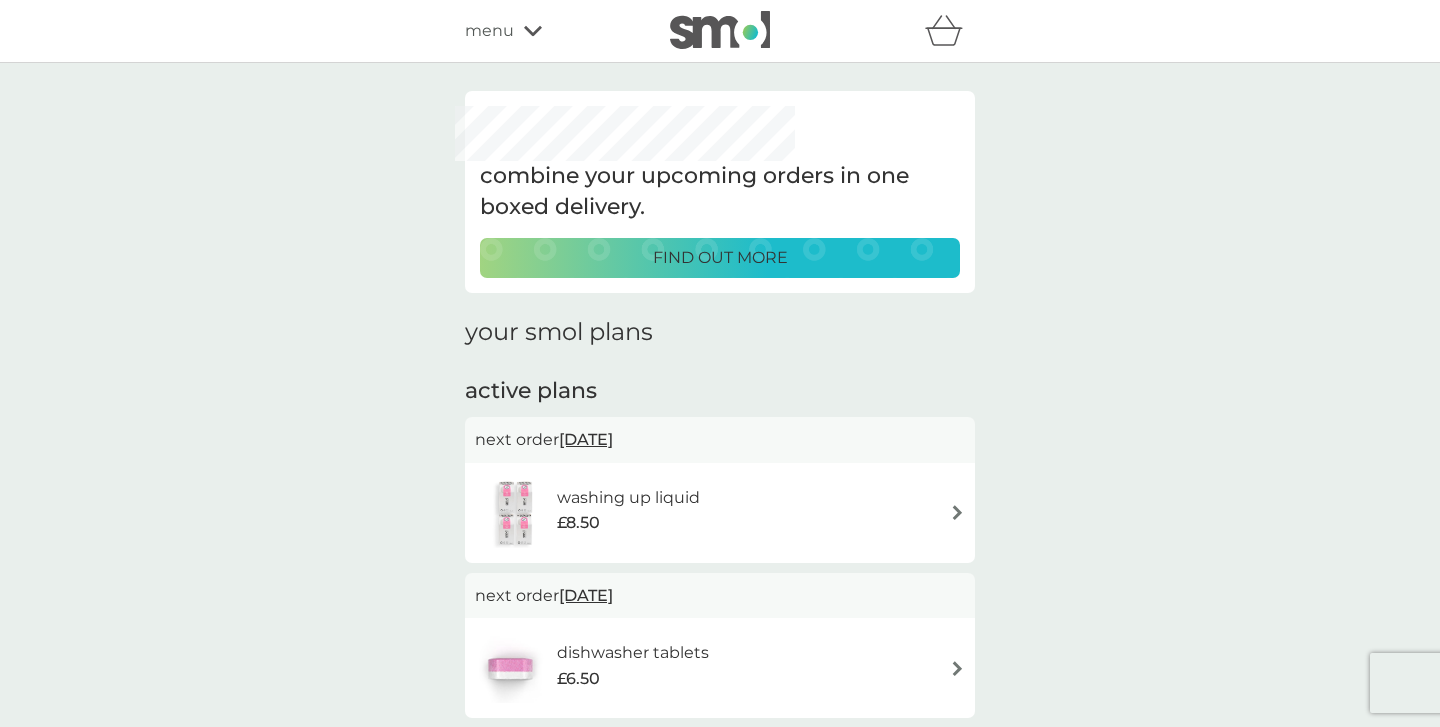 click on "combine your upcoming orders in one boxed delivery. find out more your smol plans active plans next order  12 Jul 2025 washing up liquid £8.50 next order  19 Jul 2025 dishwasher tablets £6.50 next order  31 Jul 2025 non-bio laundry capsules £6.00 cancelled plans fabric conditioner £11.50 you've cancelled this plan Re-activate Plan multi purpose spray £7.00 you've cancelled this plan Re-activate Plan foaming bathroom spray £7.00 you've cancelled this plan Re-activate Plan toothpaste £12.50 you've cancelled this plan Re-activate Plan non-bio laundry liquid £12.50 you've cancelled this plan Re-activate Plan" at bounding box center [720, 912] 